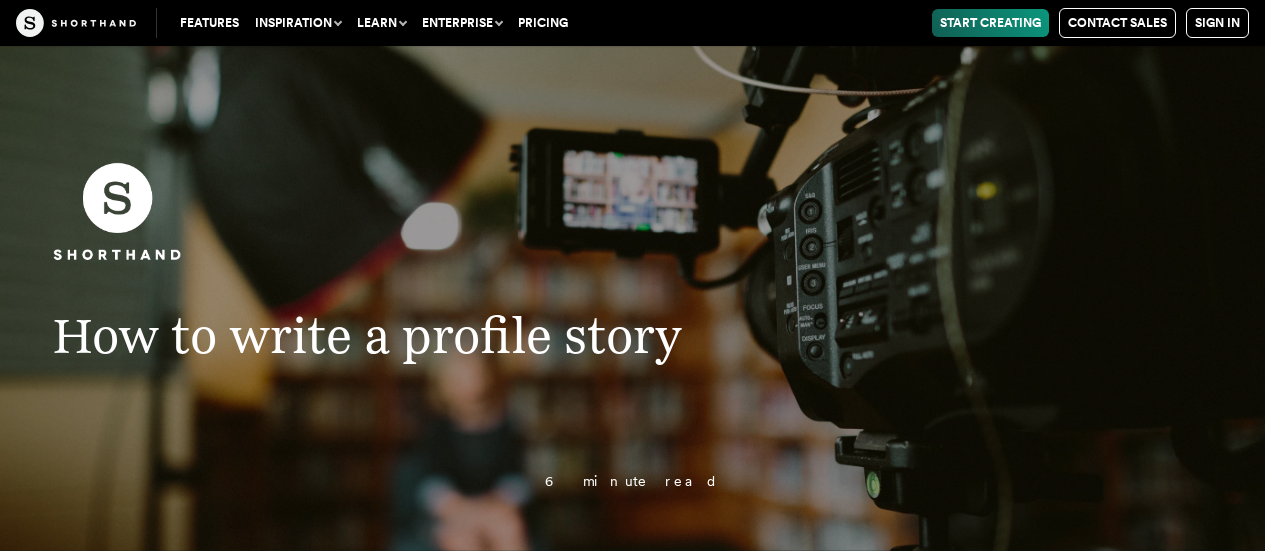 scroll, scrollTop: 0, scrollLeft: 0, axis: both 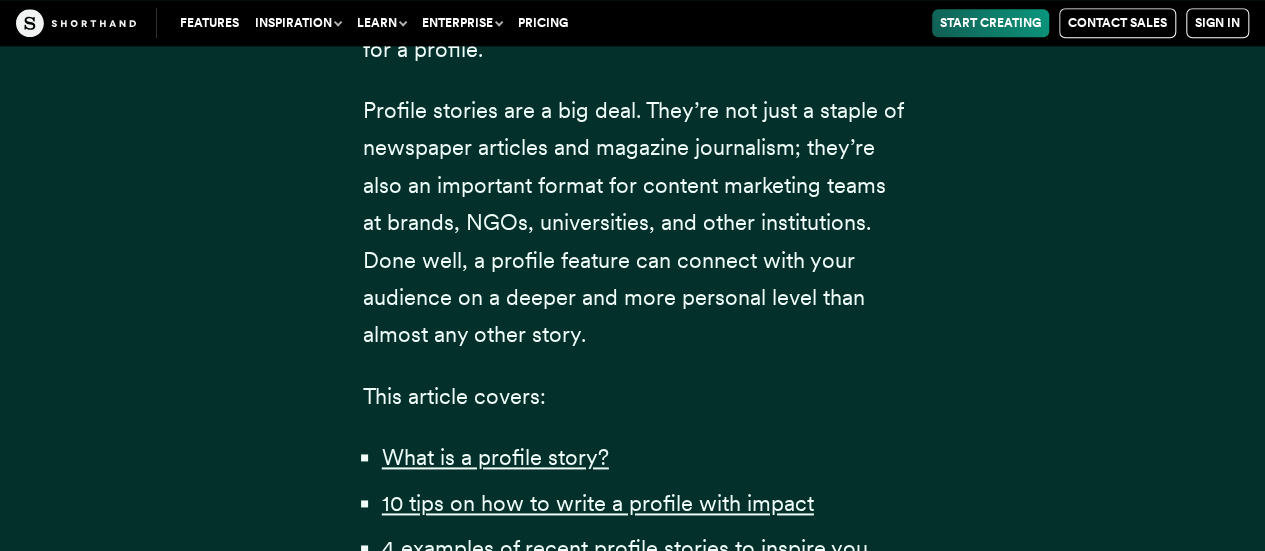 click on "Profile stories are a big deal. They’re not just a staple of newspaper articles and magazine journalism; they’re also an important format for content marketing teams at brands, NGOs, universities, and other institutions. Done well, a profile feature can connect with your audience on a deeper and more personal level than almost any other story." at bounding box center (633, 222) 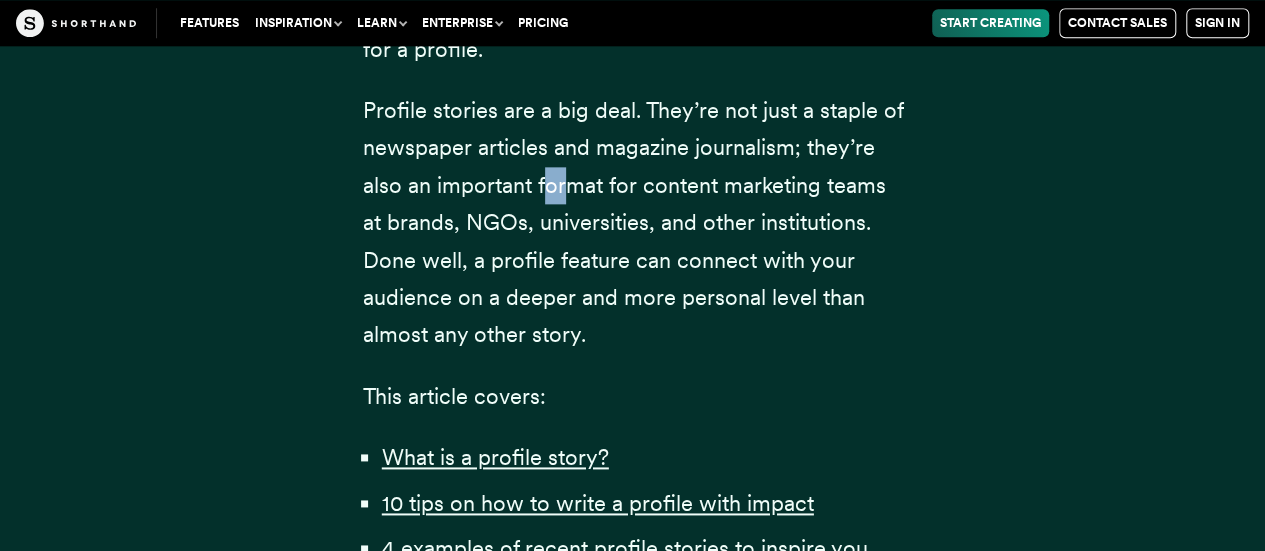 drag, startPoint x: 540, startPoint y: 216, endPoint x: 567, endPoint y: 233, distance: 31.906113 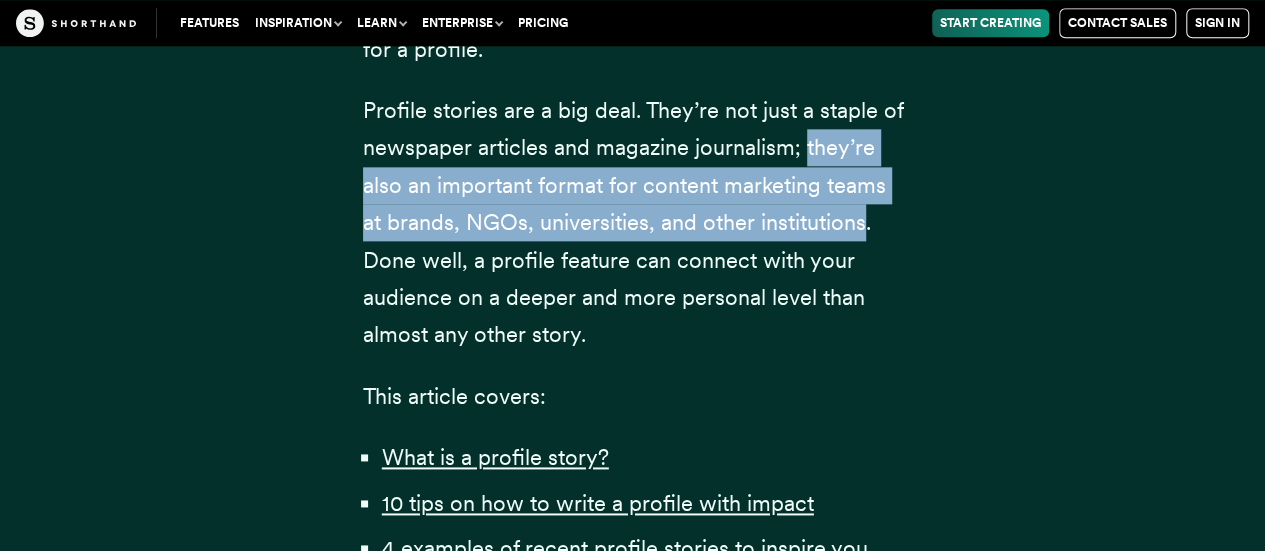 drag, startPoint x: 802, startPoint y: 185, endPoint x: 860, endPoint y: 275, distance: 107.07007 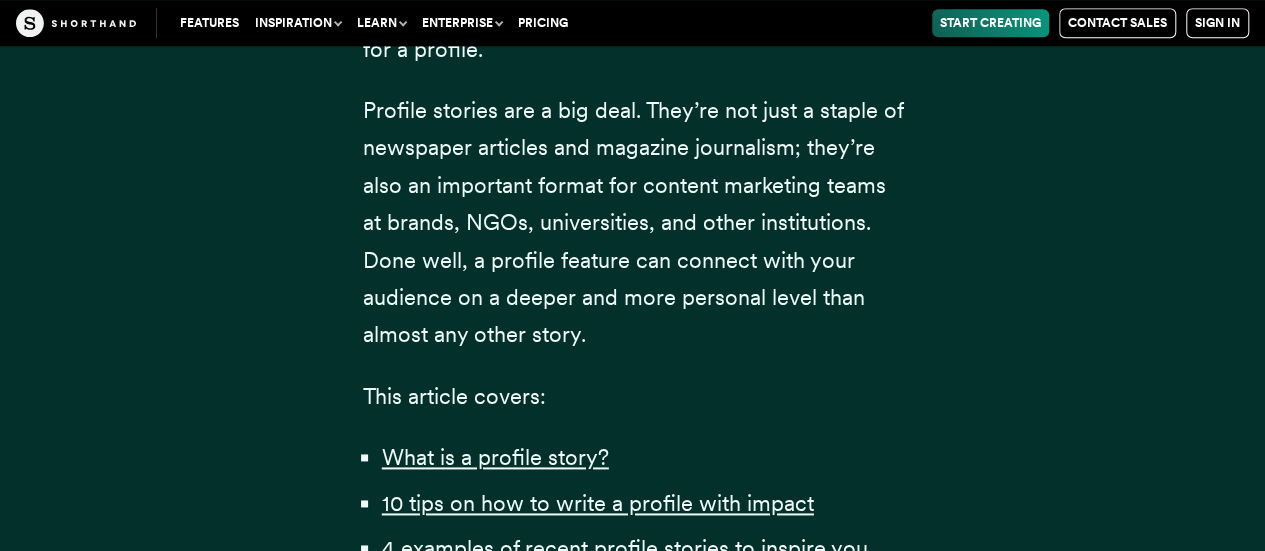 drag, startPoint x: 647, startPoint y: 149, endPoint x: 862, endPoint y: 368, distance: 306.89737 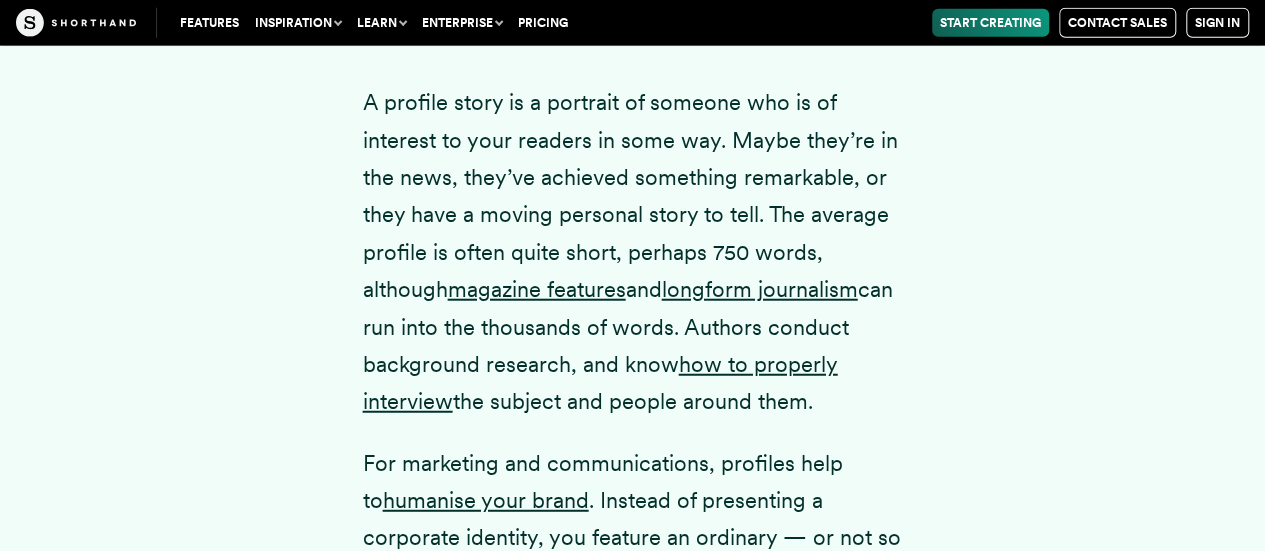 scroll, scrollTop: 2444, scrollLeft: 0, axis: vertical 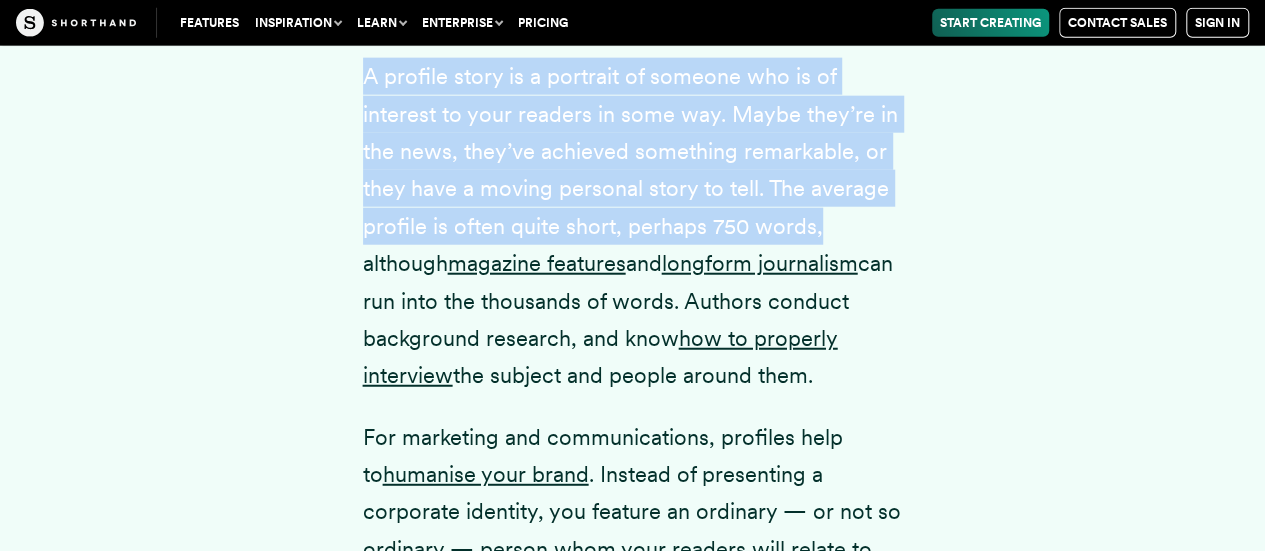 drag, startPoint x: 363, startPoint y: 114, endPoint x: 862, endPoint y: 268, distance: 522.22314 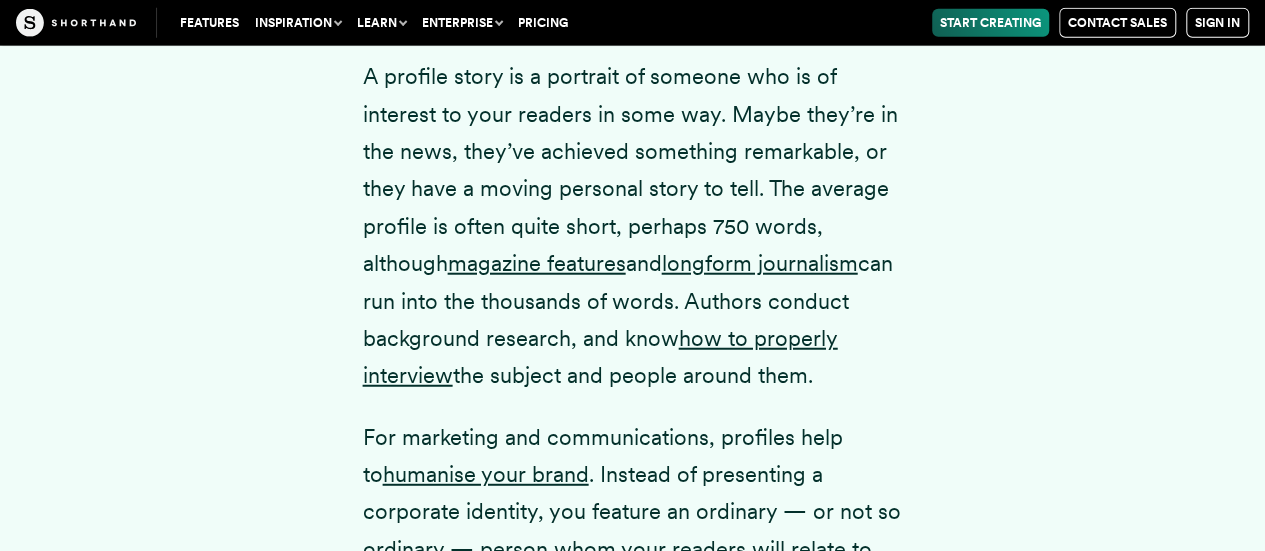 drag, startPoint x: 364, startPoint y: 113, endPoint x: 830, endPoint y: 413, distance: 554.21655 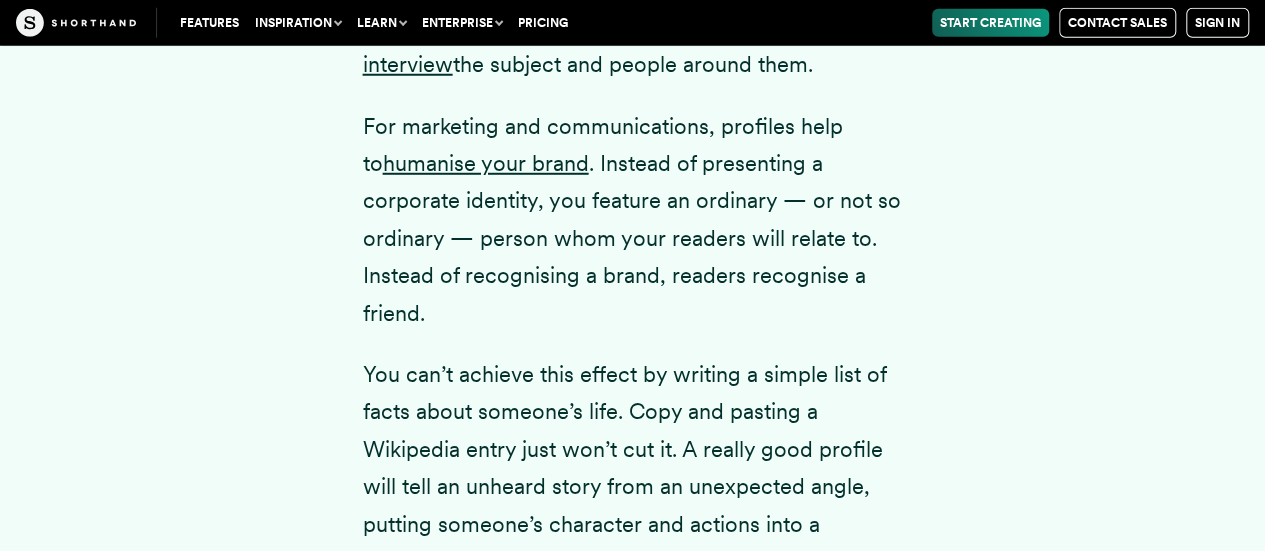 scroll, scrollTop: 2764, scrollLeft: 0, axis: vertical 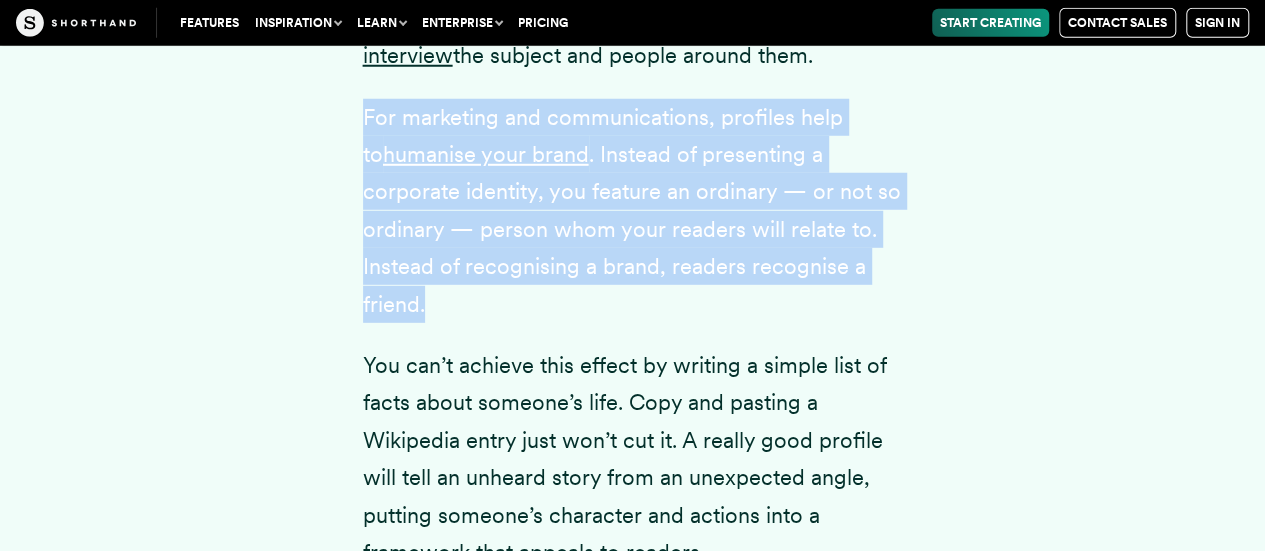 drag, startPoint x: 366, startPoint y: 151, endPoint x: 854, endPoint y: 318, distance: 515.7839 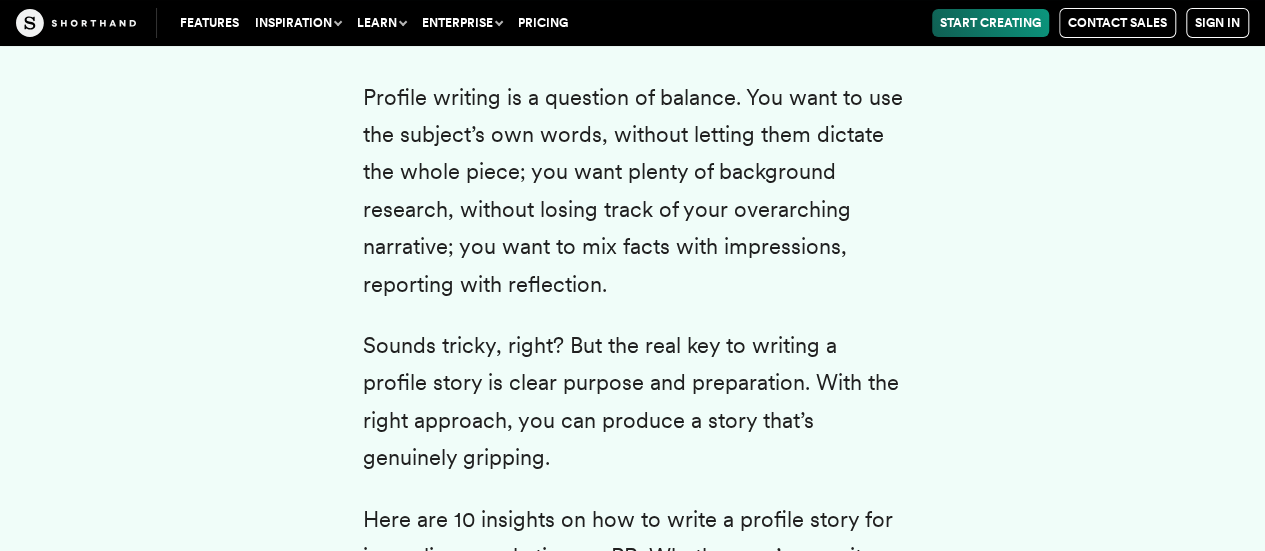 scroll, scrollTop: 3844, scrollLeft: 0, axis: vertical 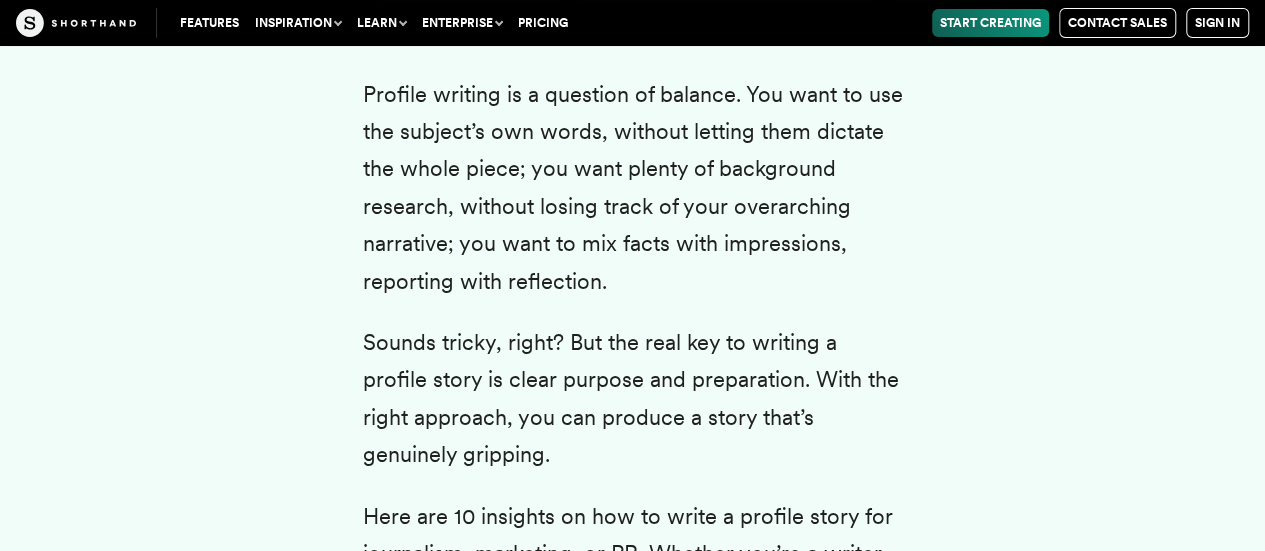 drag, startPoint x: 748, startPoint y: 102, endPoint x: 698, endPoint y: 275, distance: 180.08054 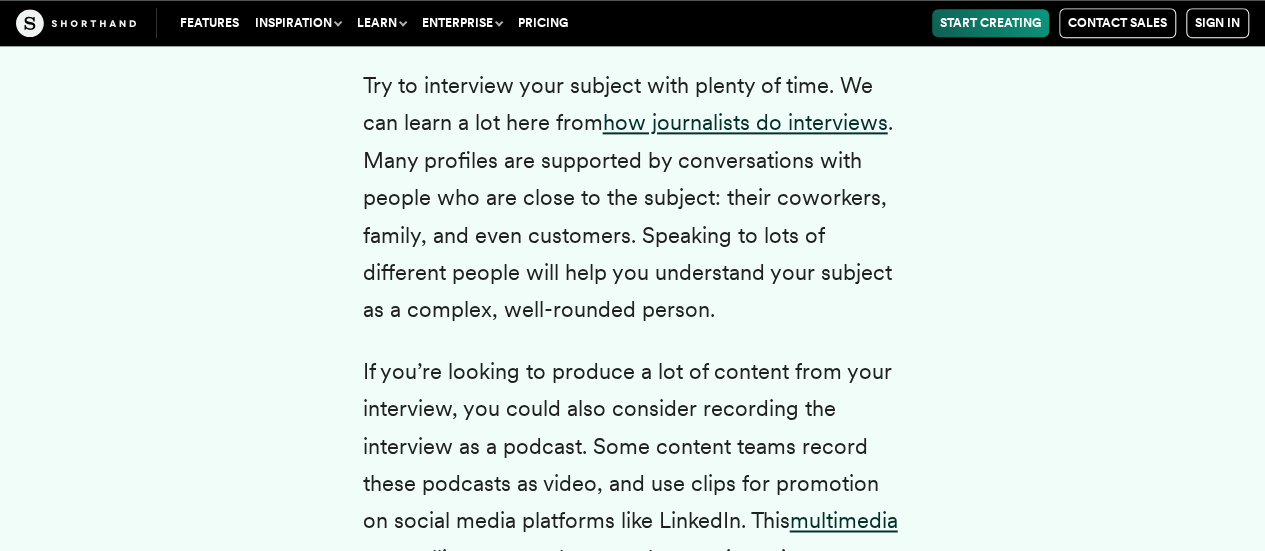 scroll, scrollTop: 5084, scrollLeft: 0, axis: vertical 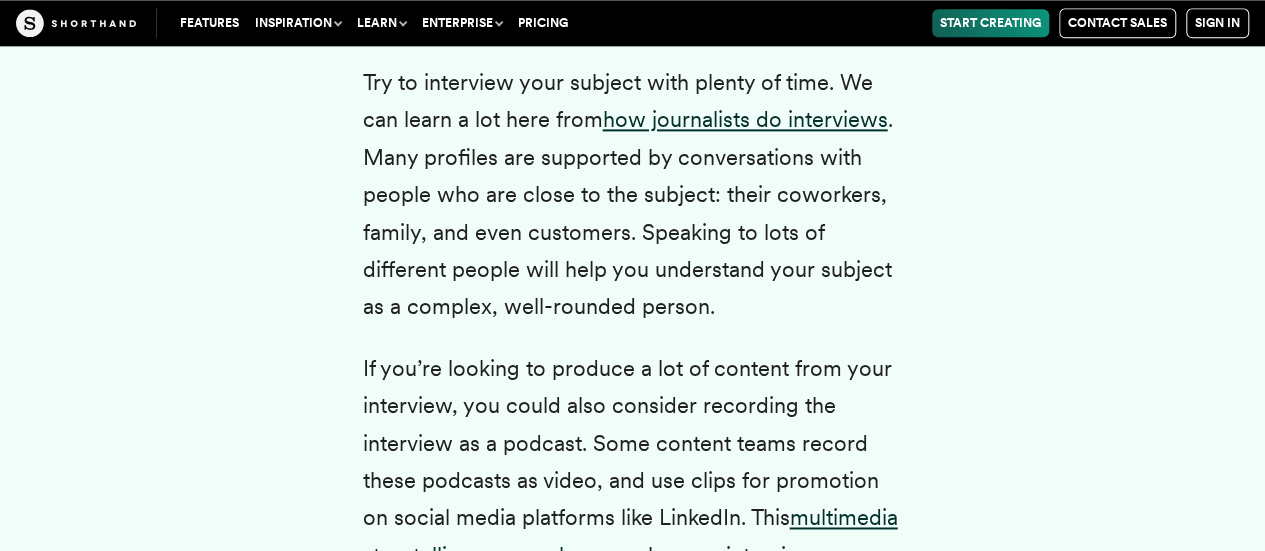 click on "If you’re looking to produce a lot of content from your interview, you could also consider recording the interview as a podcast. Some content teams record these podcasts as video, and use clips for promotion on social media platforms like LinkedIn. This  multimedia storytelling approach  may make your interviewee more guarded in their responses, so it won’t be appropriate for every profile you write." at bounding box center [633, 499] 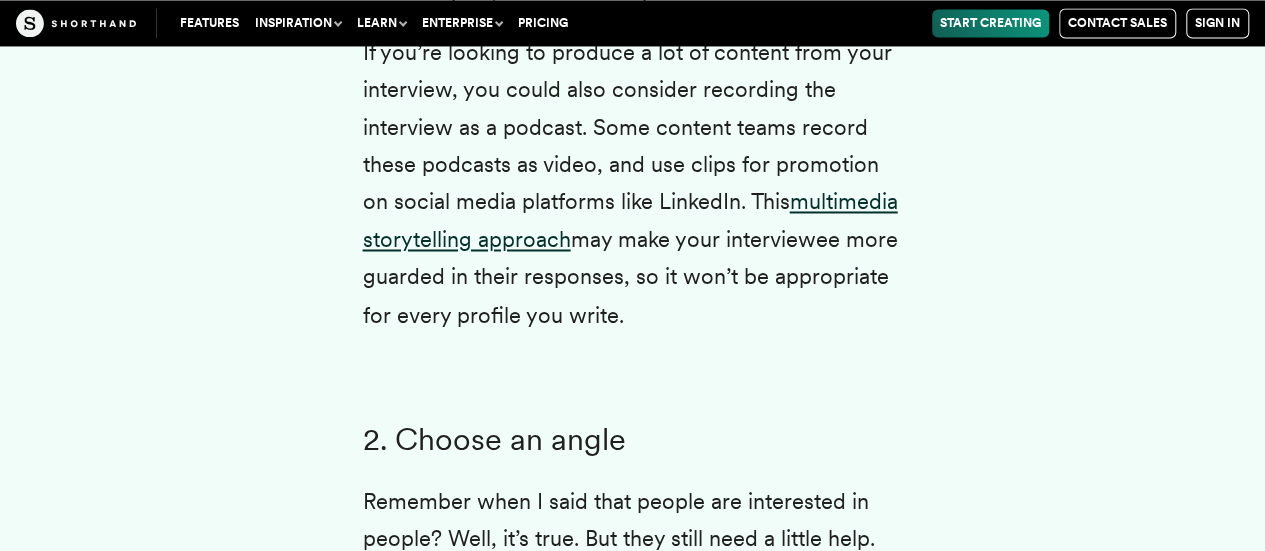 scroll, scrollTop: 5404, scrollLeft: 0, axis: vertical 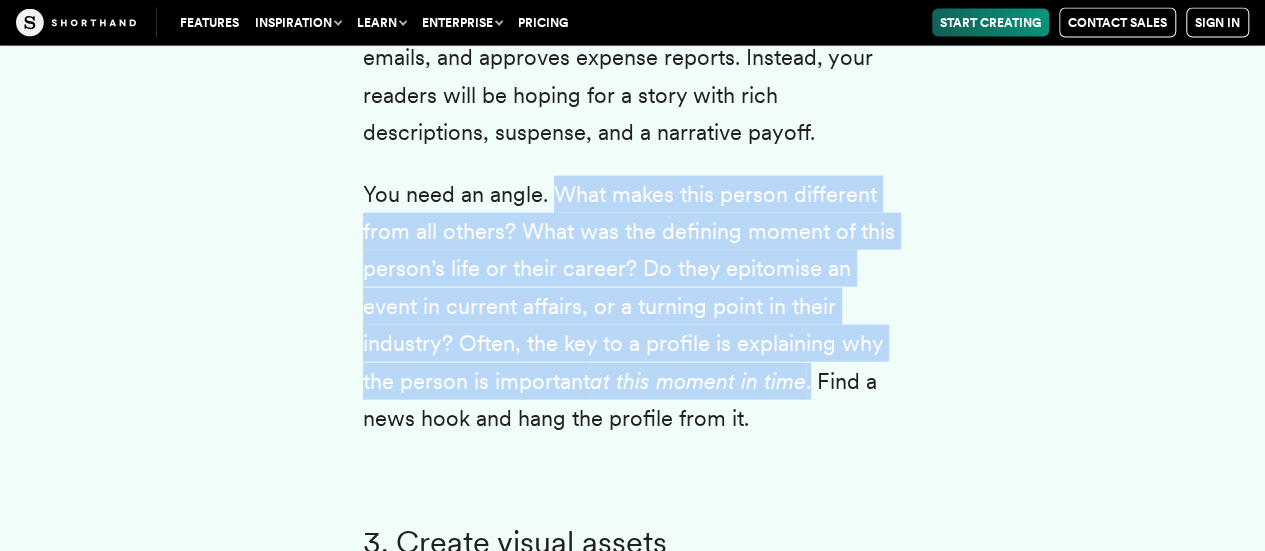 drag, startPoint x: 556, startPoint y: 194, endPoint x: 812, endPoint y: 394, distance: 324.86304 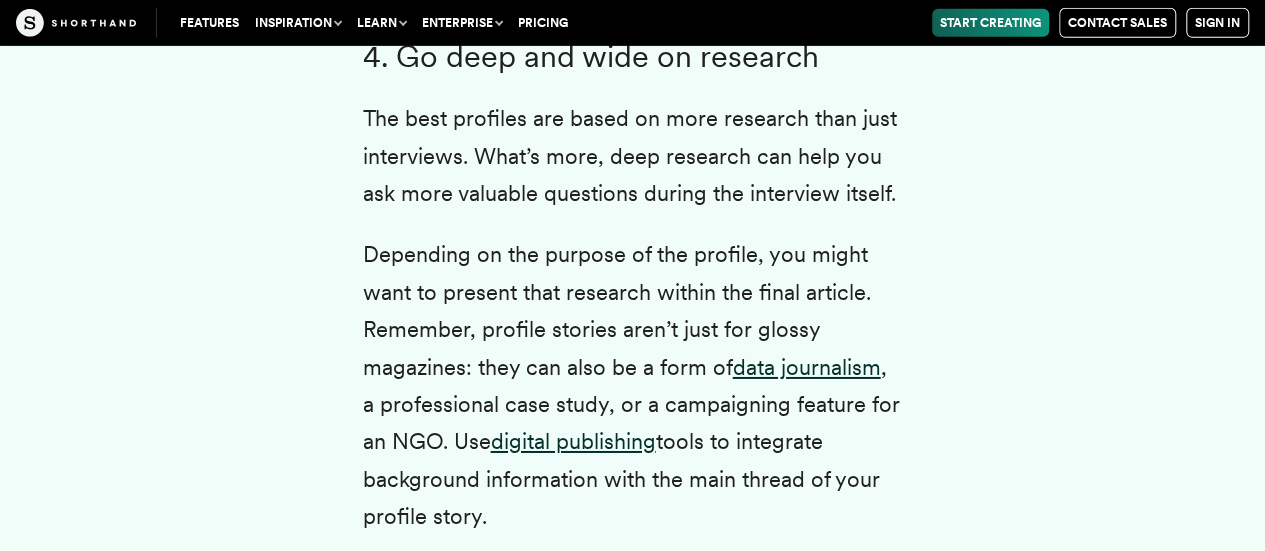 scroll, scrollTop: 6985, scrollLeft: 0, axis: vertical 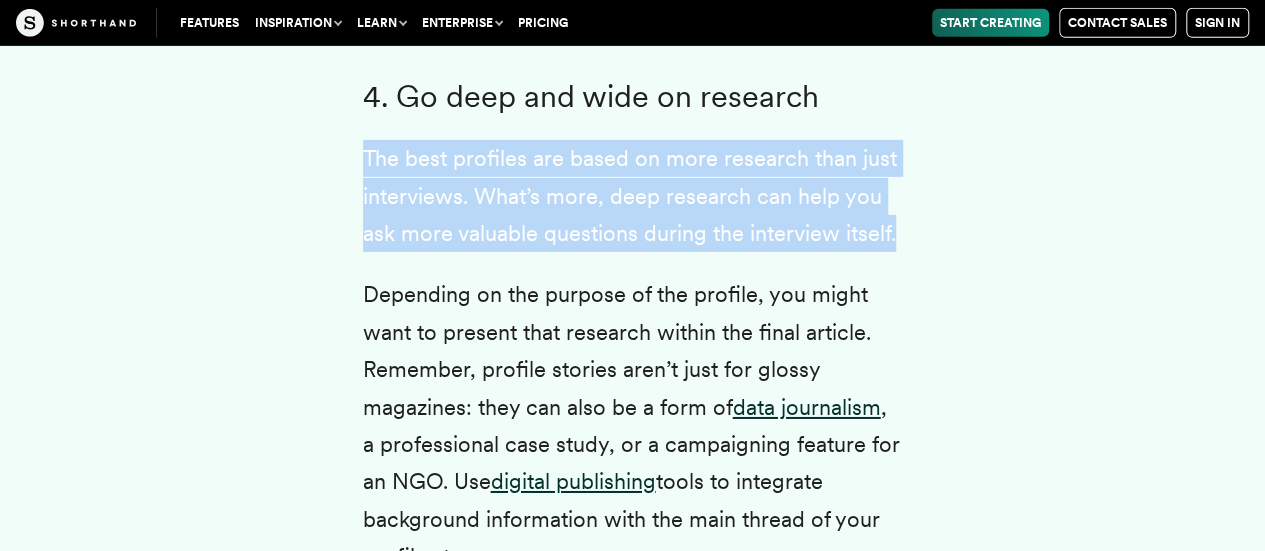 drag, startPoint x: 365, startPoint y: 153, endPoint x: 921, endPoint y: 227, distance: 560.90283 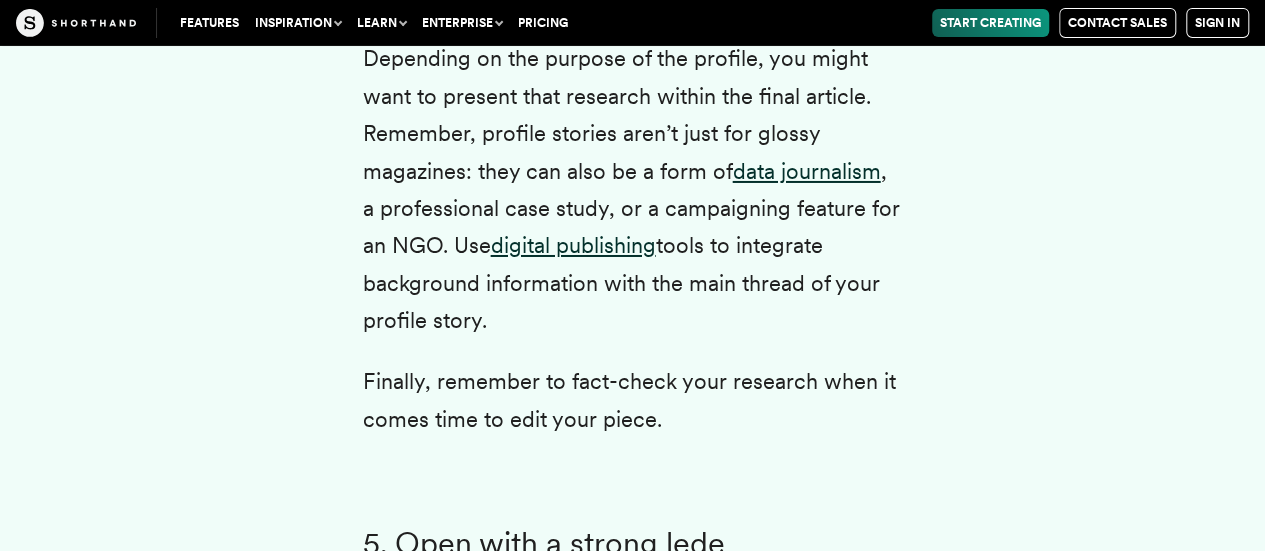 scroll, scrollTop: 7225, scrollLeft: 0, axis: vertical 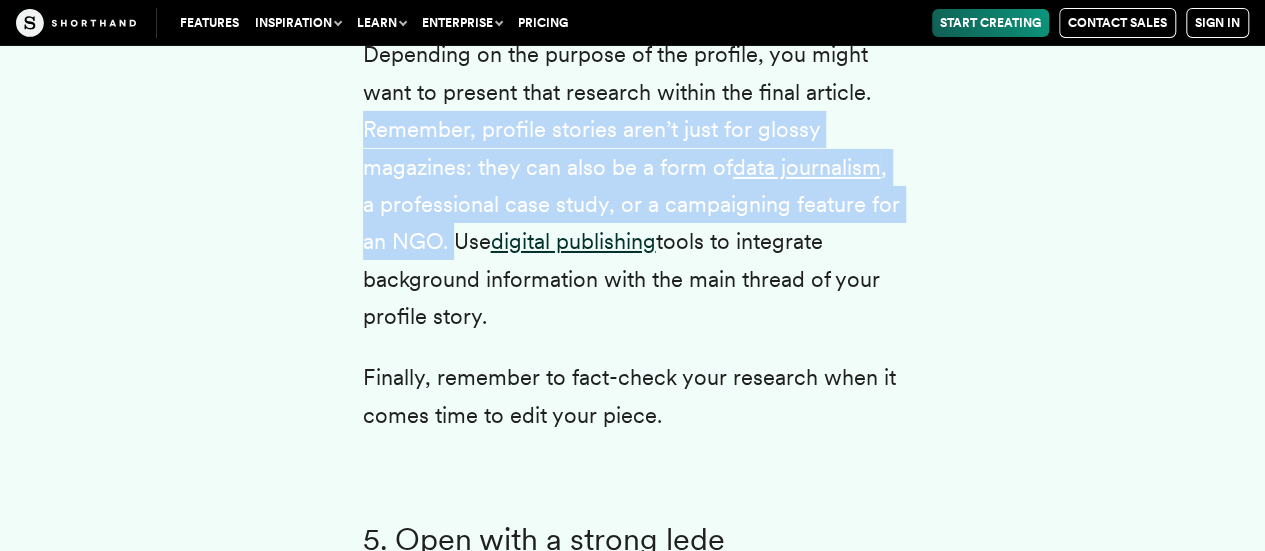 drag, startPoint x: 364, startPoint y: 129, endPoint x: 456, endPoint y: 240, distance: 144.17004 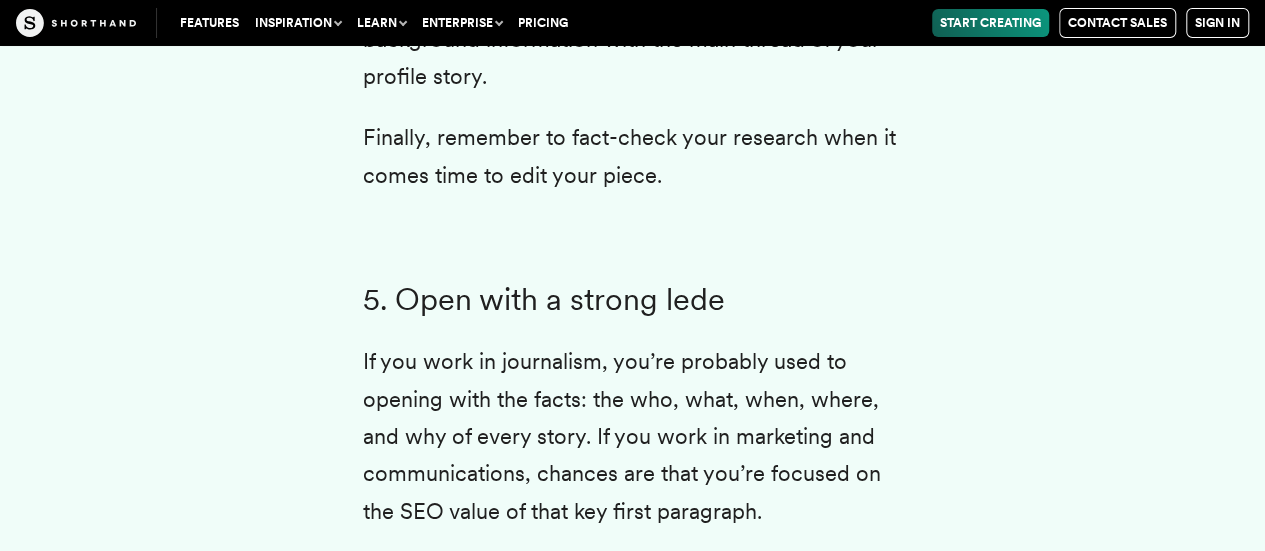 scroll, scrollTop: 7505, scrollLeft: 0, axis: vertical 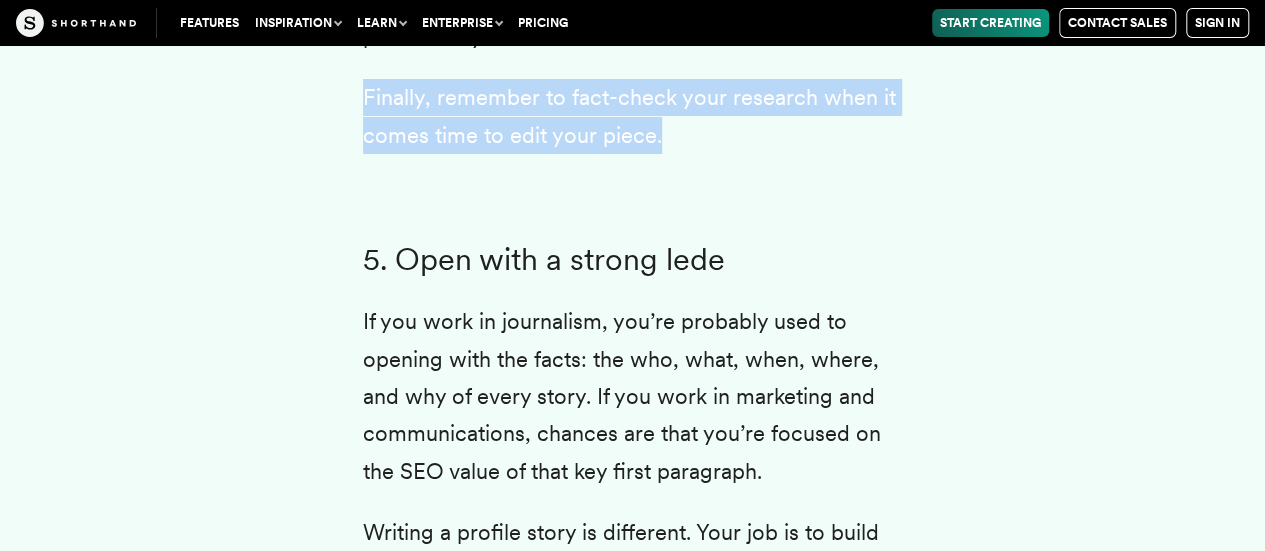 drag, startPoint x: 364, startPoint y: 93, endPoint x: 658, endPoint y: 135, distance: 296.98486 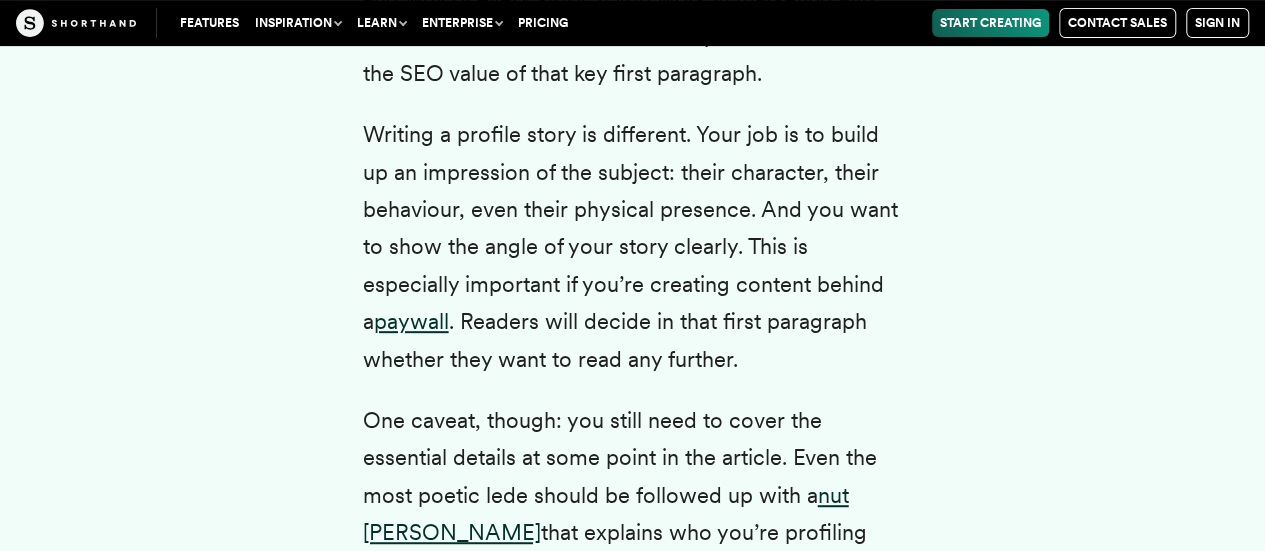scroll, scrollTop: 7905, scrollLeft: 0, axis: vertical 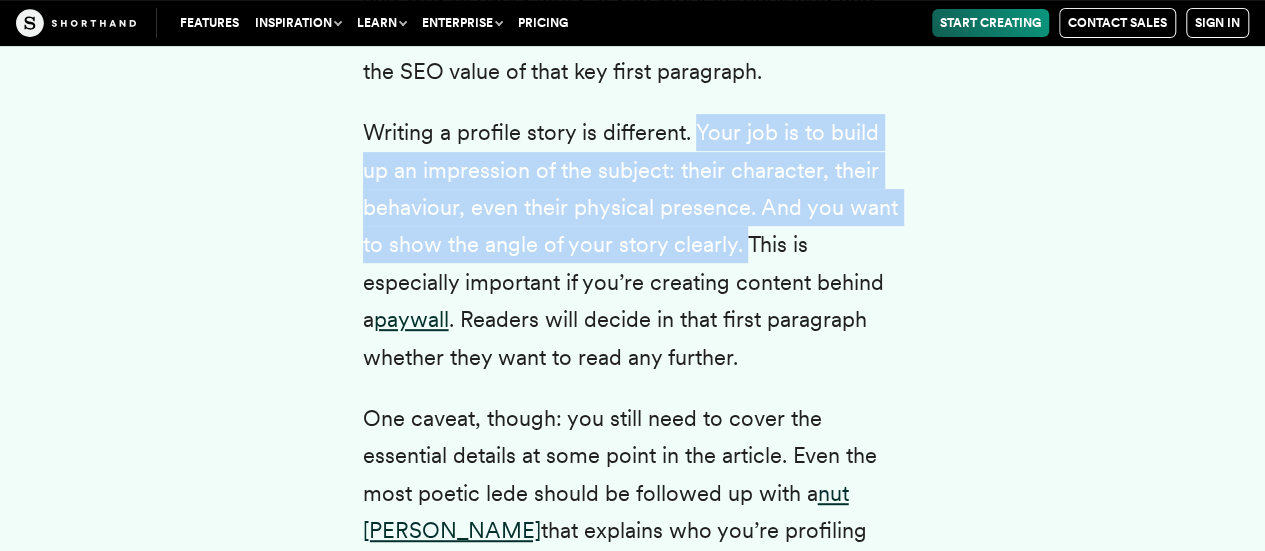 drag, startPoint x: 693, startPoint y: 139, endPoint x: 745, endPoint y: 246, distance: 118.966385 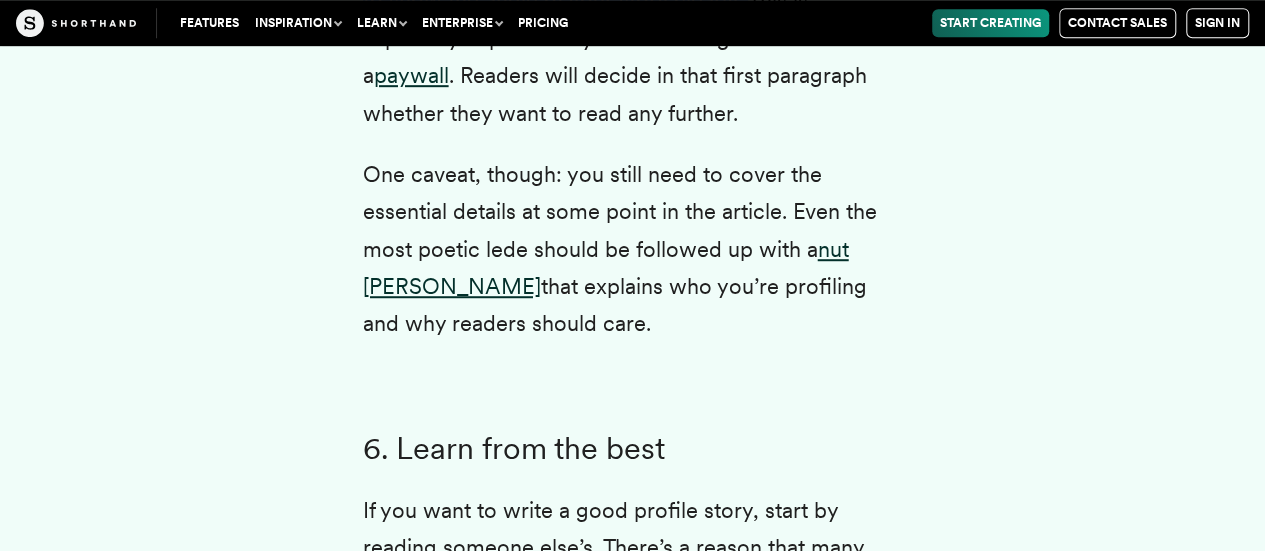 scroll, scrollTop: 8145, scrollLeft: 0, axis: vertical 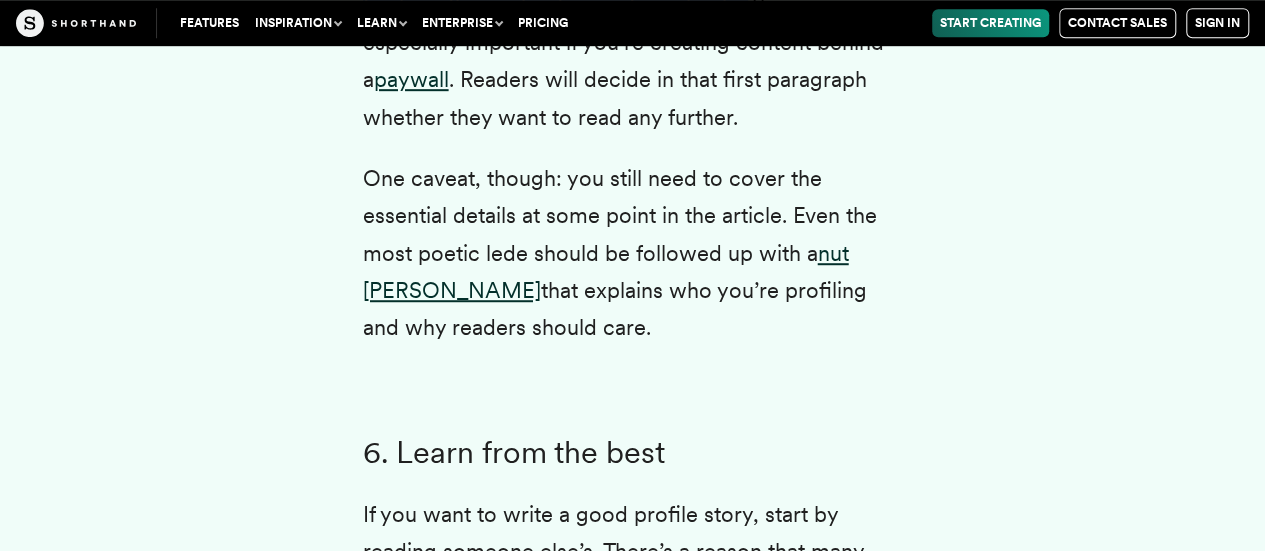 drag, startPoint x: 790, startPoint y: 215, endPoint x: 778, endPoint y: 345, distance: 130.55267 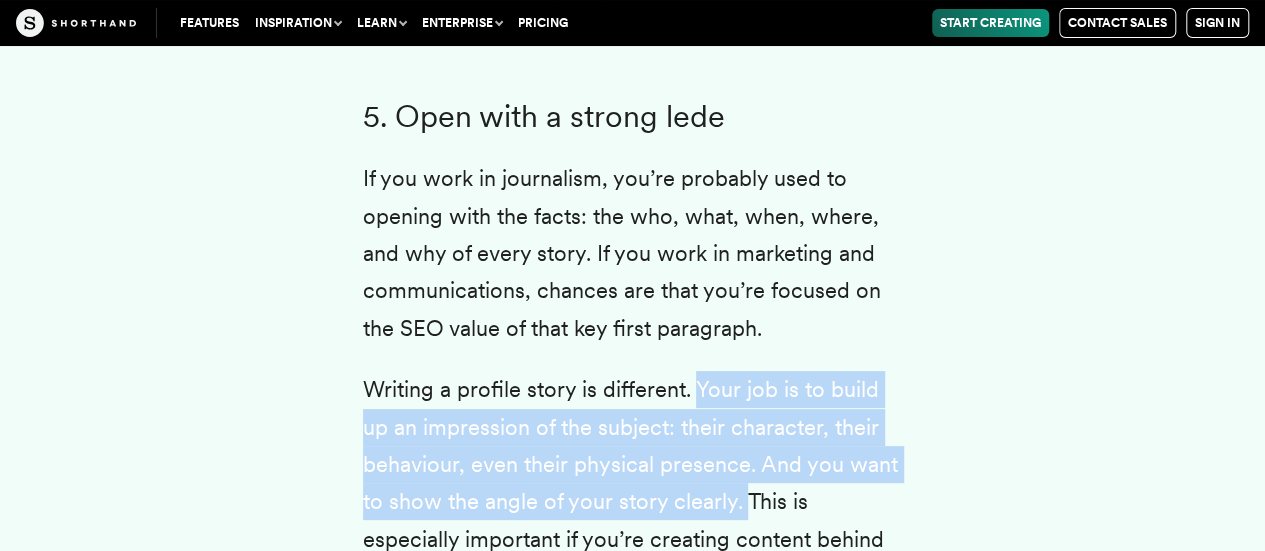 scroll, scrollTop: 7705, scrollLeft: 0, axis: vertical 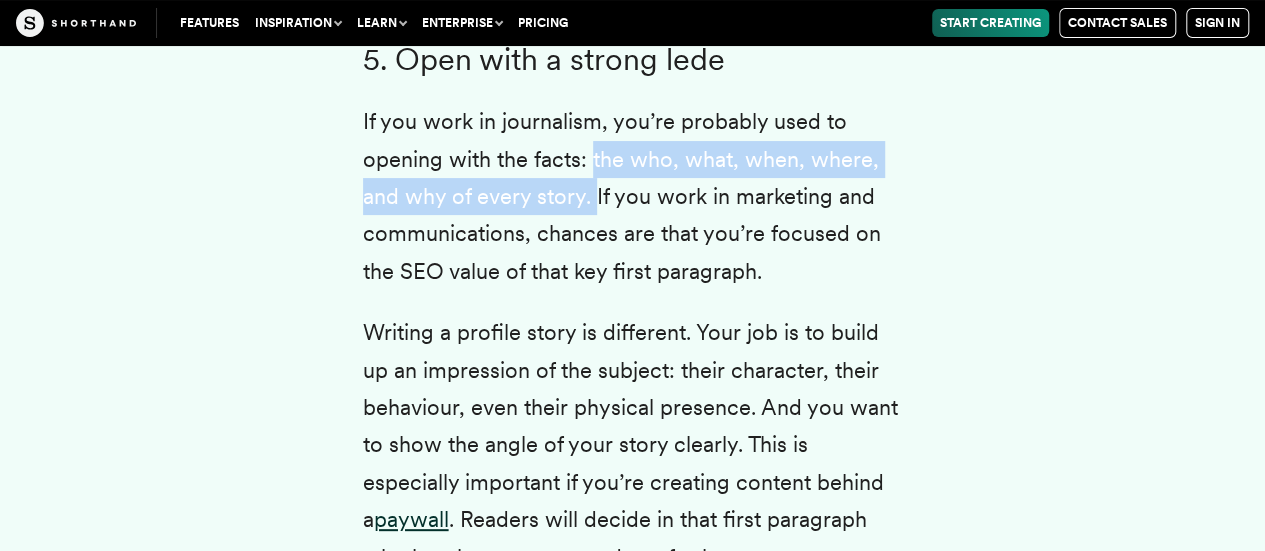 drag, startPoint x: 590, startPoint y: 157, endPoint x: 591, endPoint y: 198, distance: 41.01219 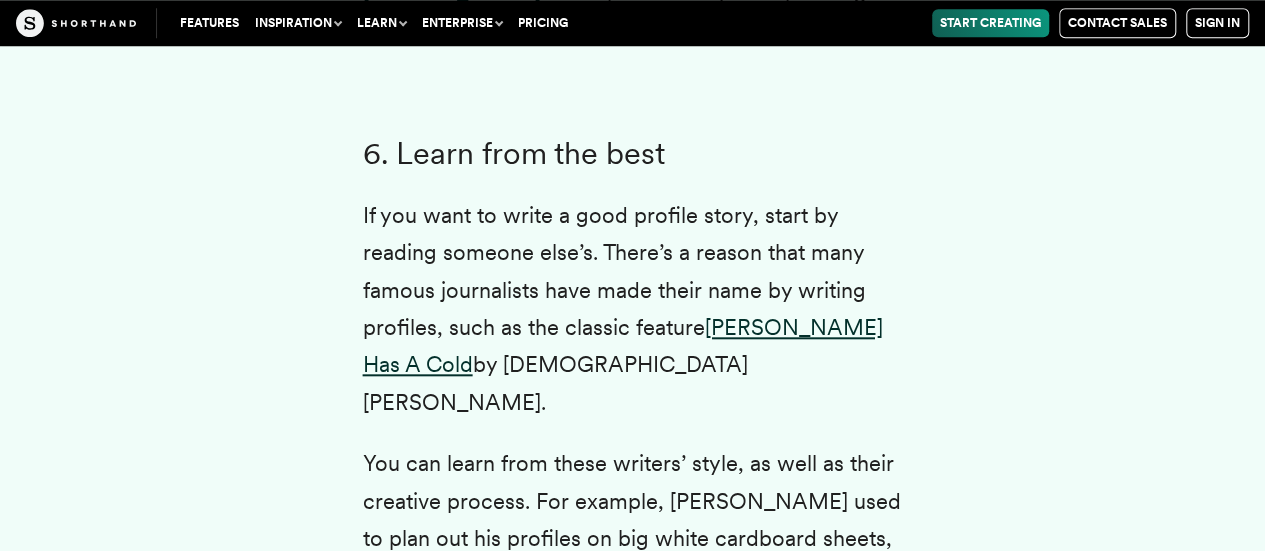 scroll, scrollTop: 8547, scrollLeft: 0, axis: vertical 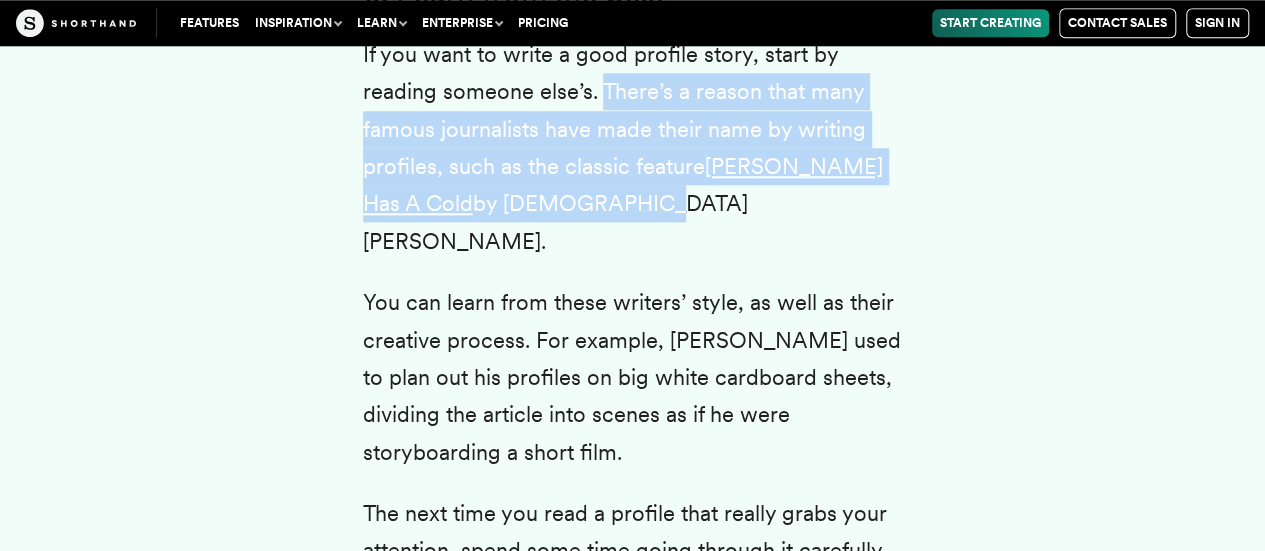 drag, startPoint x: 602, startPoint y: 93, endPoint x: 600, endPoint y: 202, distance: 109.01835 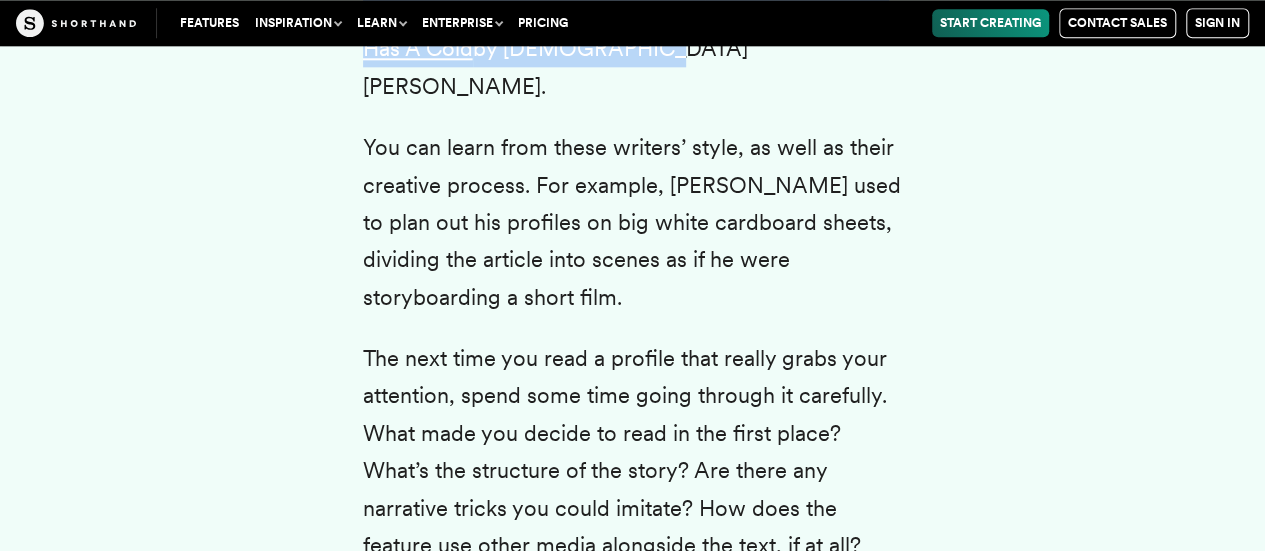 scroll, scrollTop: 8765, scrollLeft: 0, axis: vertical 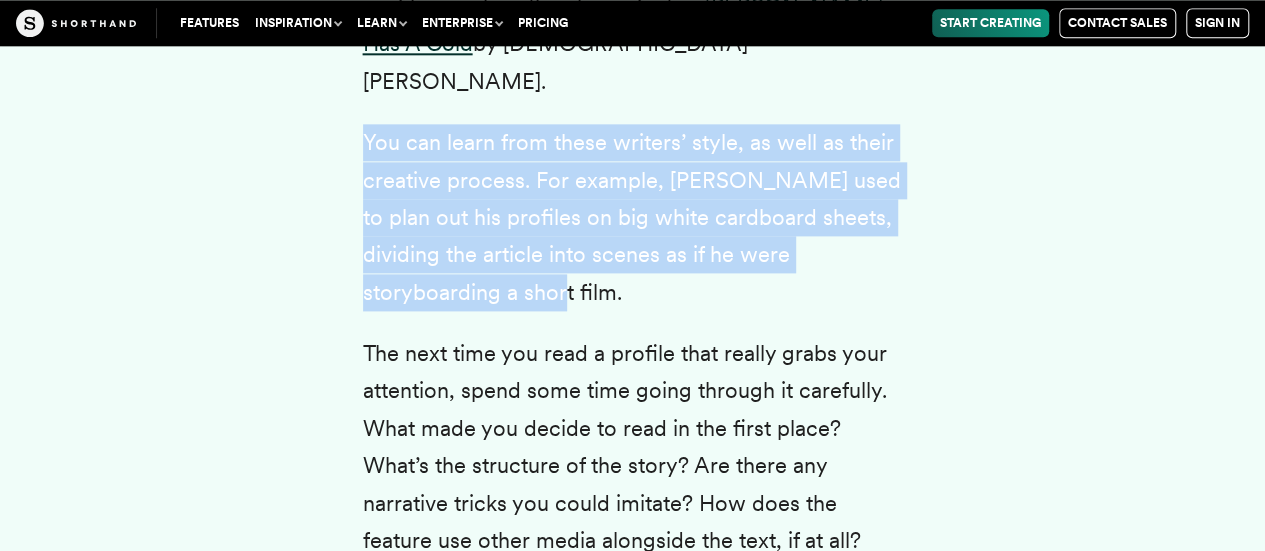 drag, startPoint x: 367, startPoint y: 108, endPoint x: 412, endPoint y: 268, distance: 166.2077 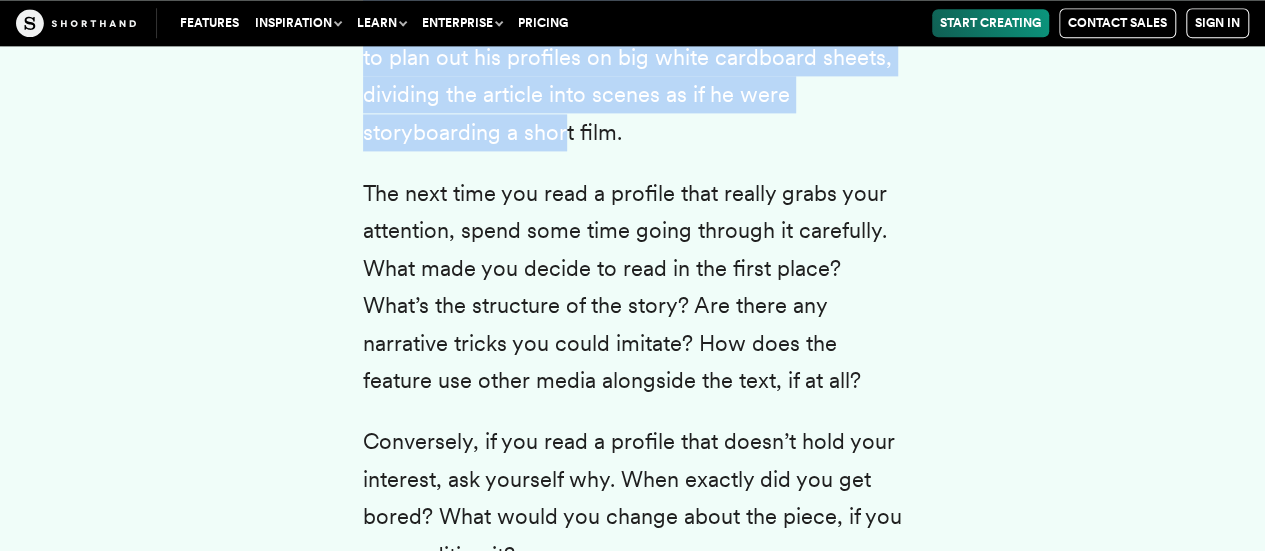 scroll, scrollTop: 8965, scrollLeft: 0, axis: vertical 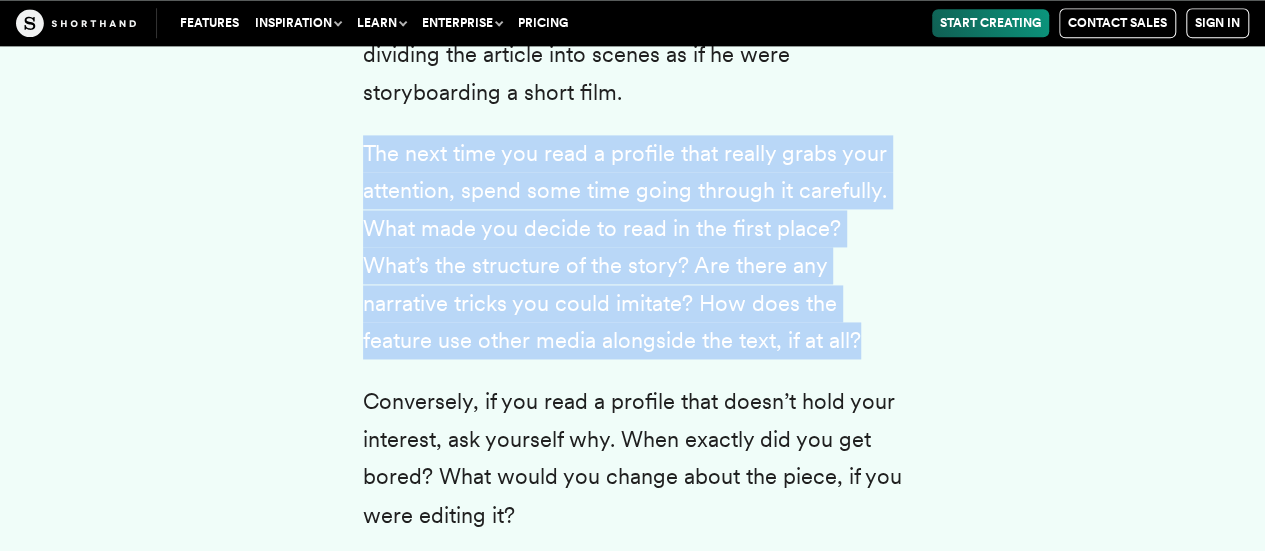 drag, startPoint x: 363, startPoint y: 109, endPoint x: 887, endPoint y: 313, distance: 562.3095 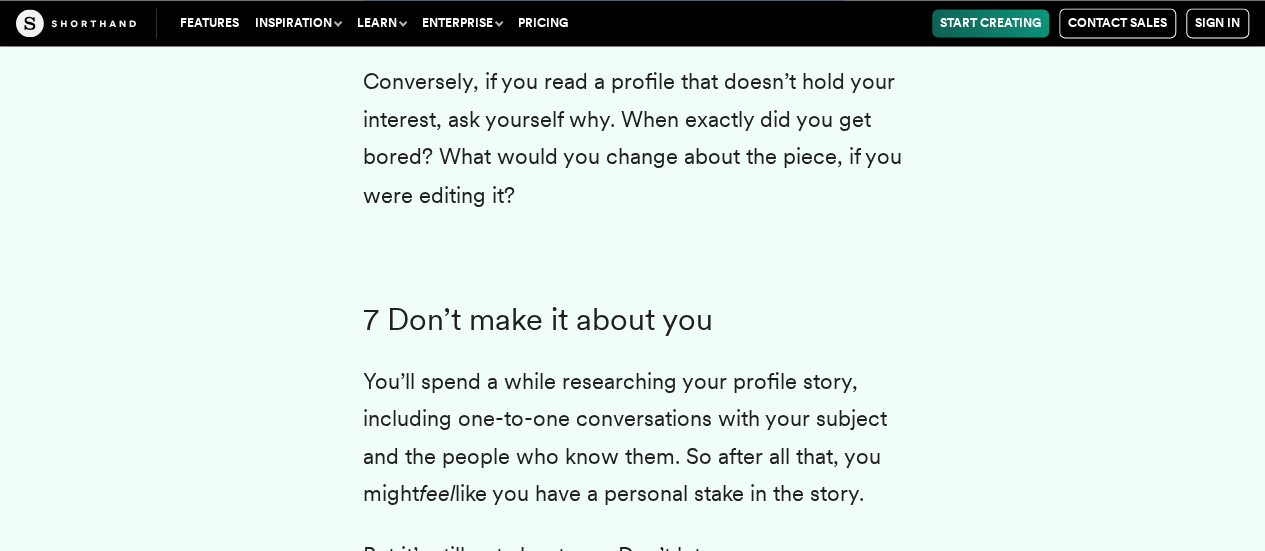 scroll, scrollTop: 9245, scrollLeft: 0, axis: vertical 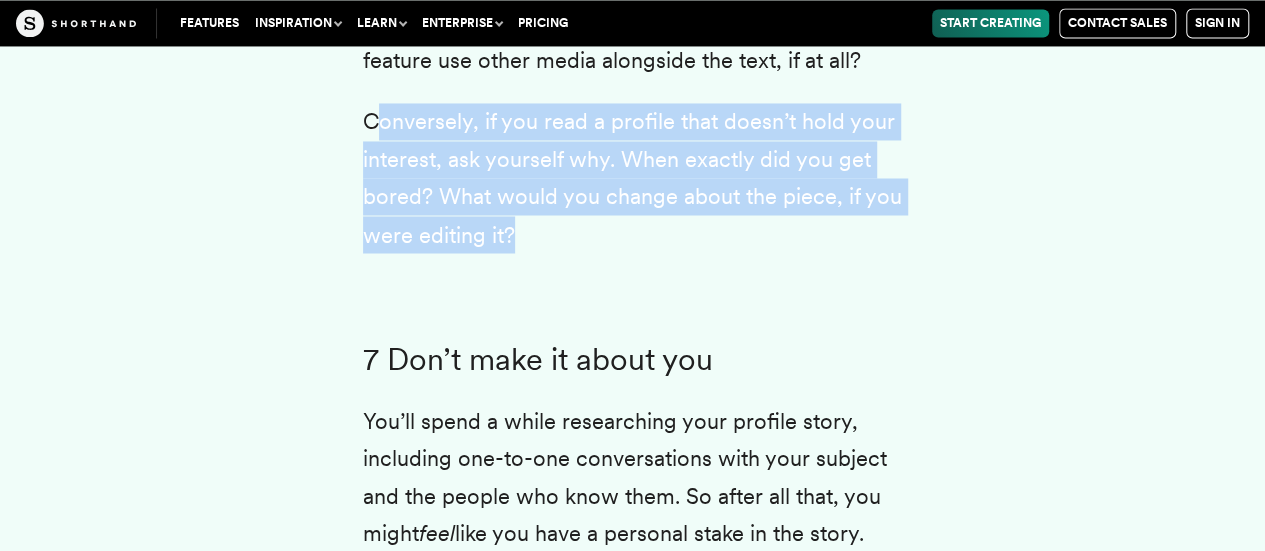 drag, startPoint x: 373, startPoint y: 81, endPoint x: 518, endPoint y: 200, distance: 187.57932 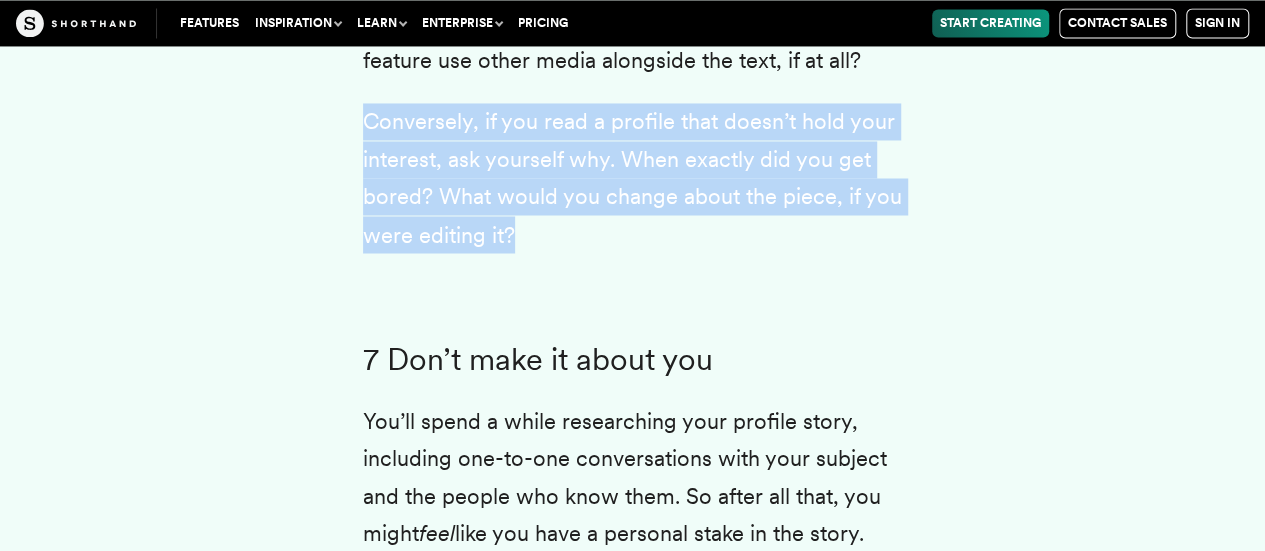 drag, startPoint x: 518, startPoint y: 200, endPoint x: 368, endPoint y: 79, distance: 192.72 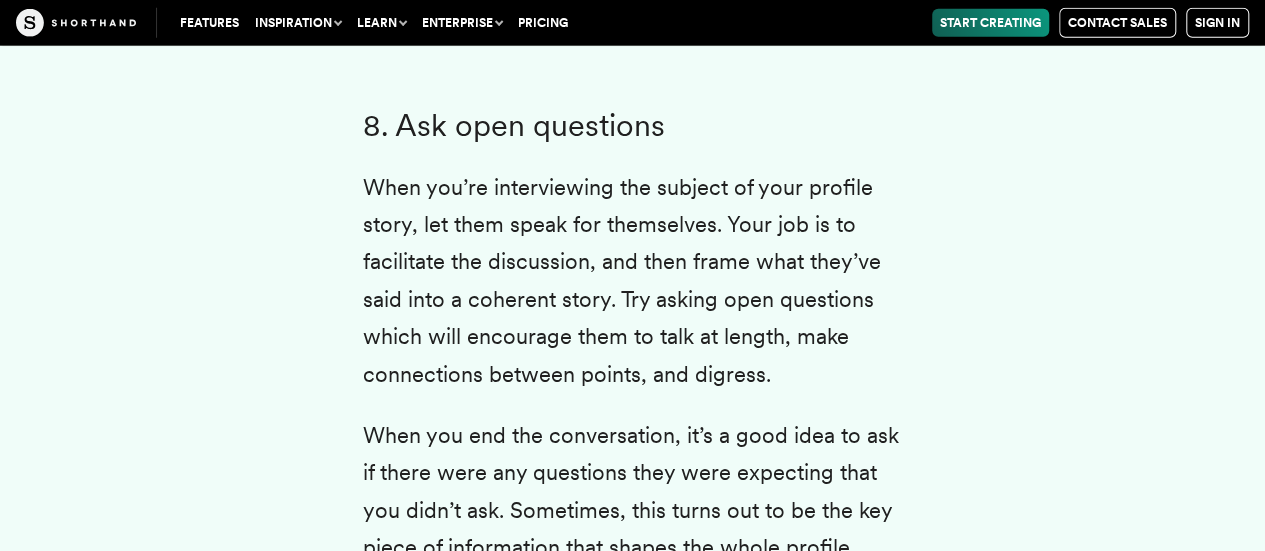 scroll, scrollTop: 10125, scrollLeft: 0, axis: vertical 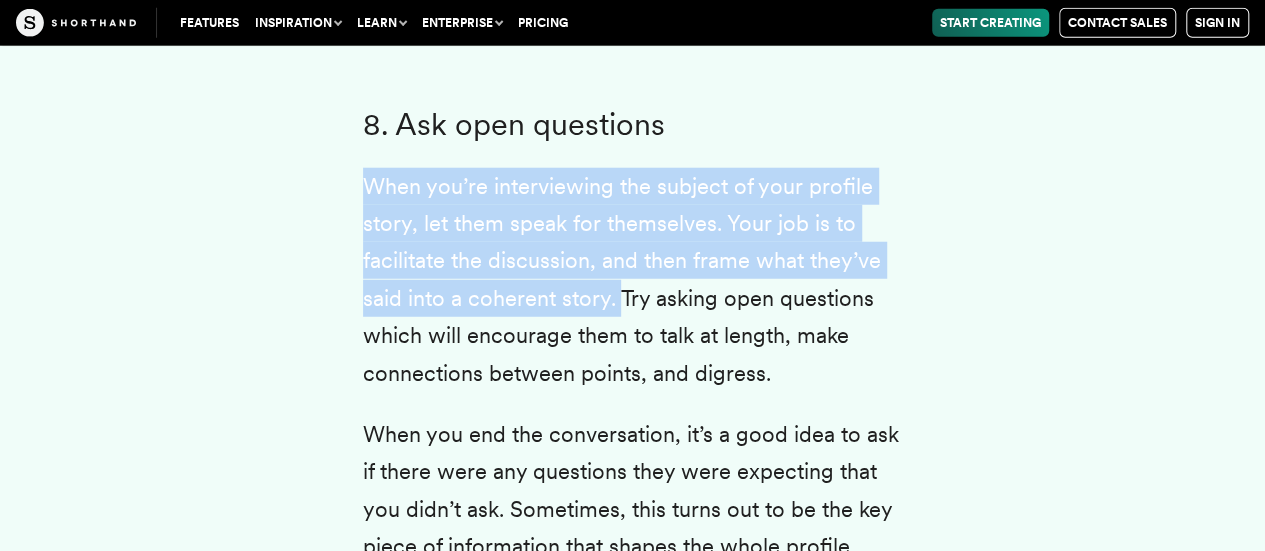 drag, startPoint x: 365, startPoint y: 143, endPoint x: 623, endPoint y: 265, distance: 285.39096 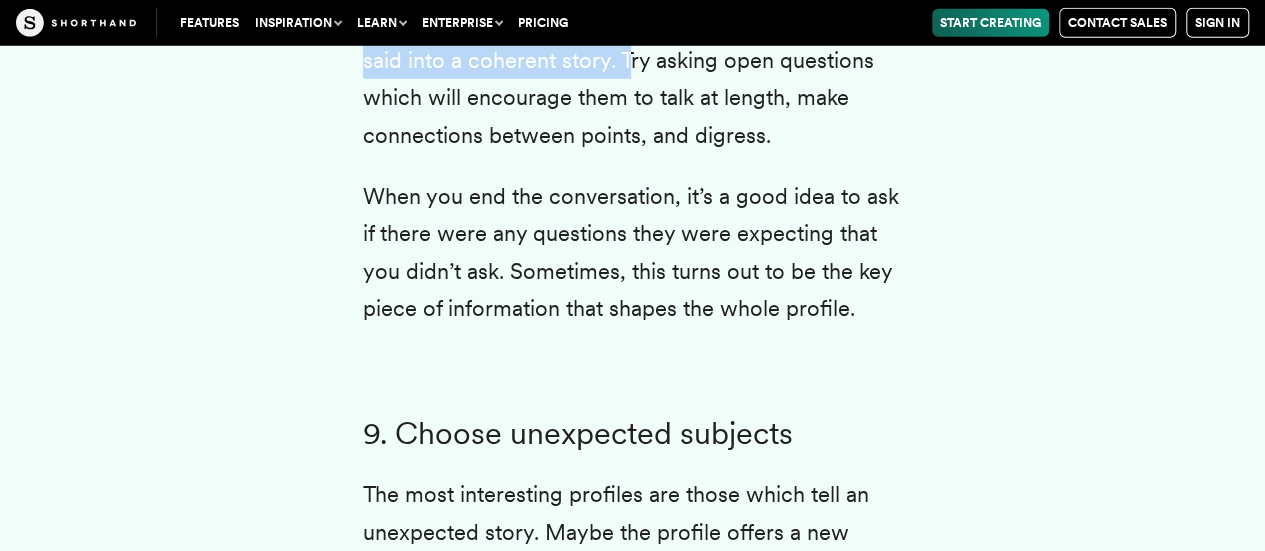 scroll, scrollTop: 10365, scrollLeft: 0, axis: vertical 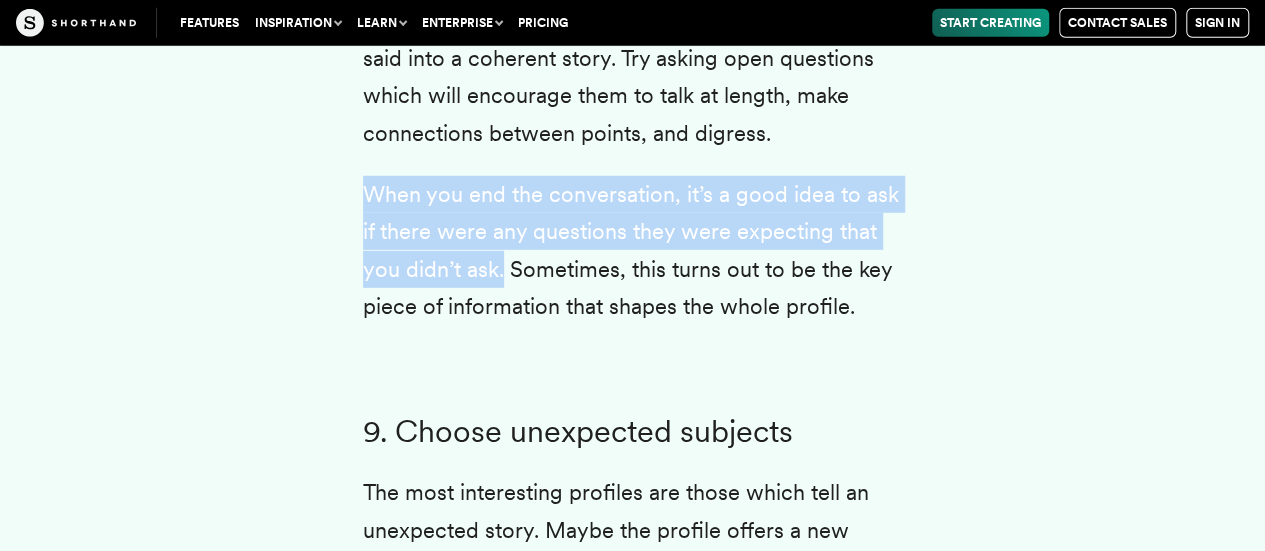 drag, startPoint x: 364, startPoint y: 159, endPoint x: 504, endPoint y: 227, distance: 155.64061 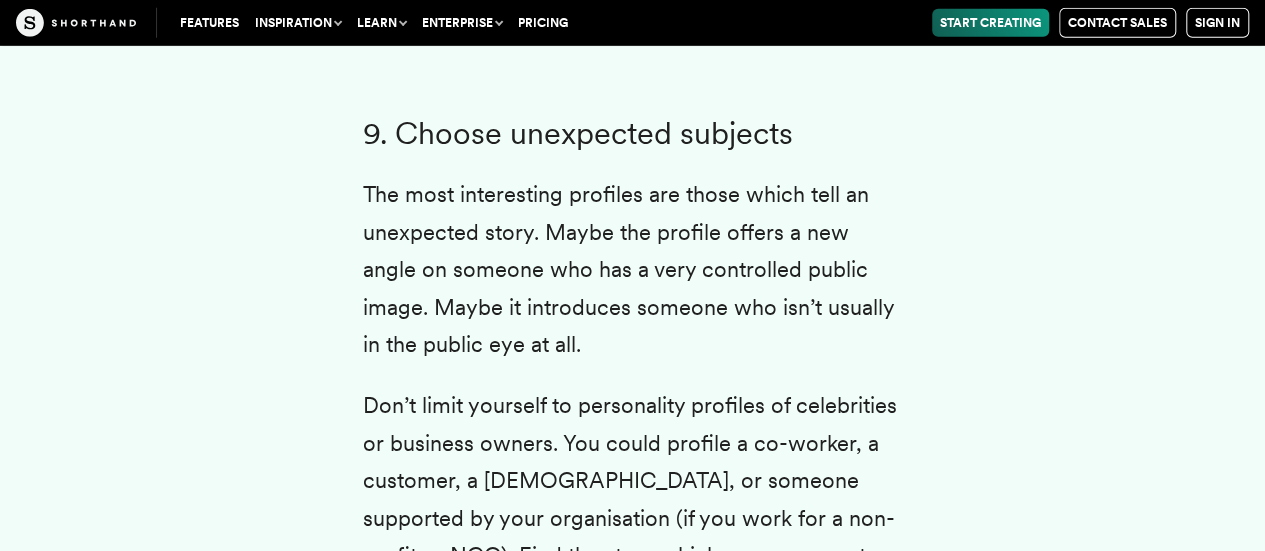 scroll, scrollTop: 10689, scrollLeft: 0, axis: vertical 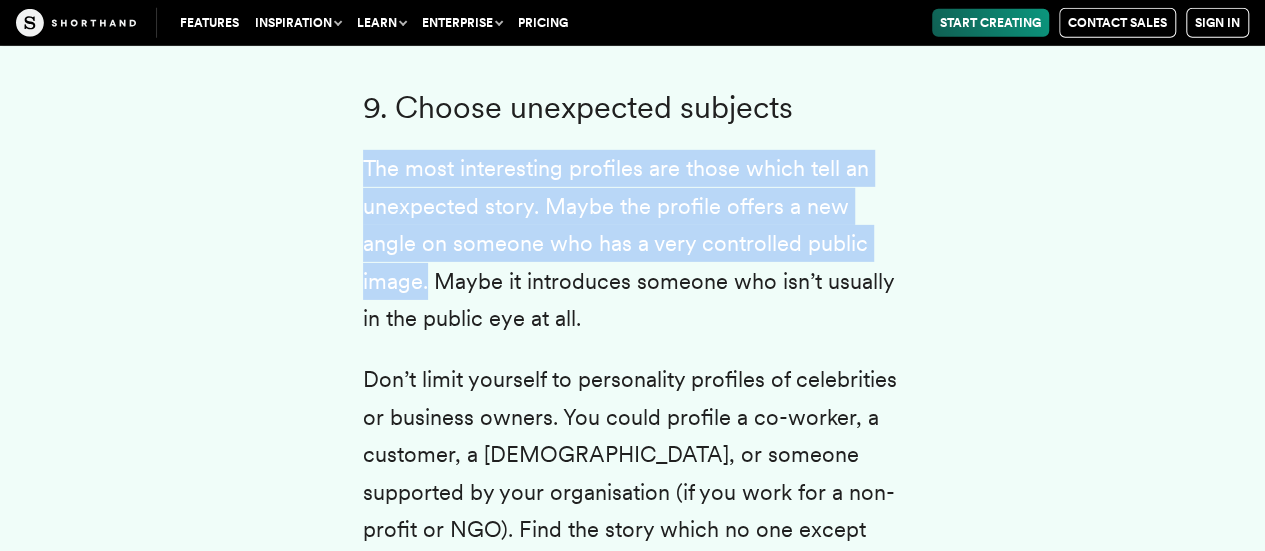drag, startPoint x: 358, startPoint y: 133, endPoint x: 978, endPoint y: 203, distance: 623.9391 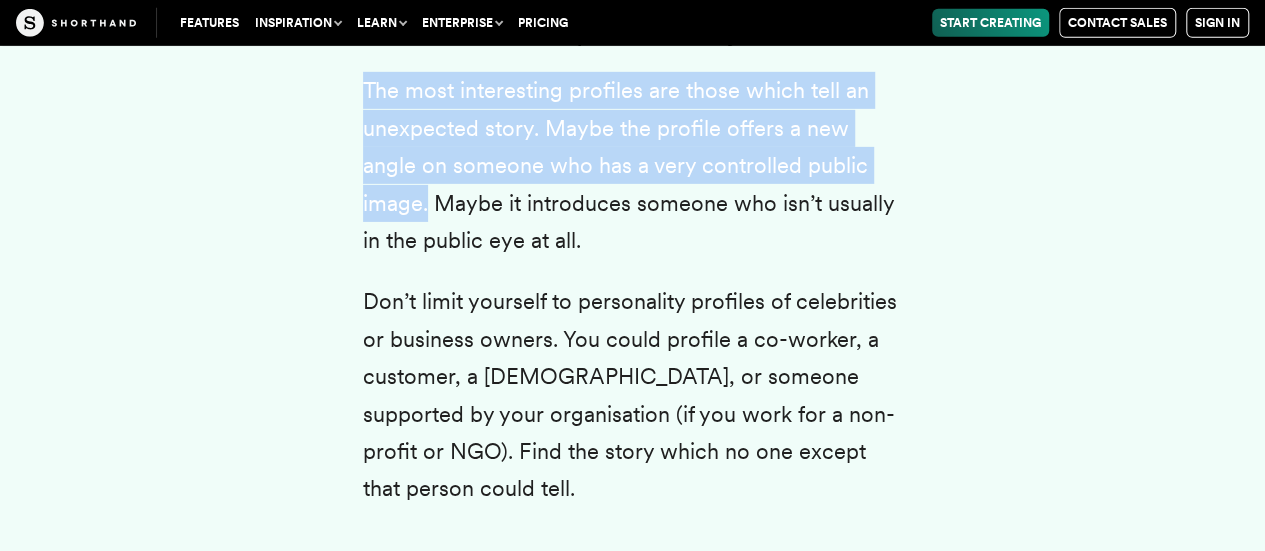 scroll, scrollTop: 10769, scrollLeft: 0, axis: vertical 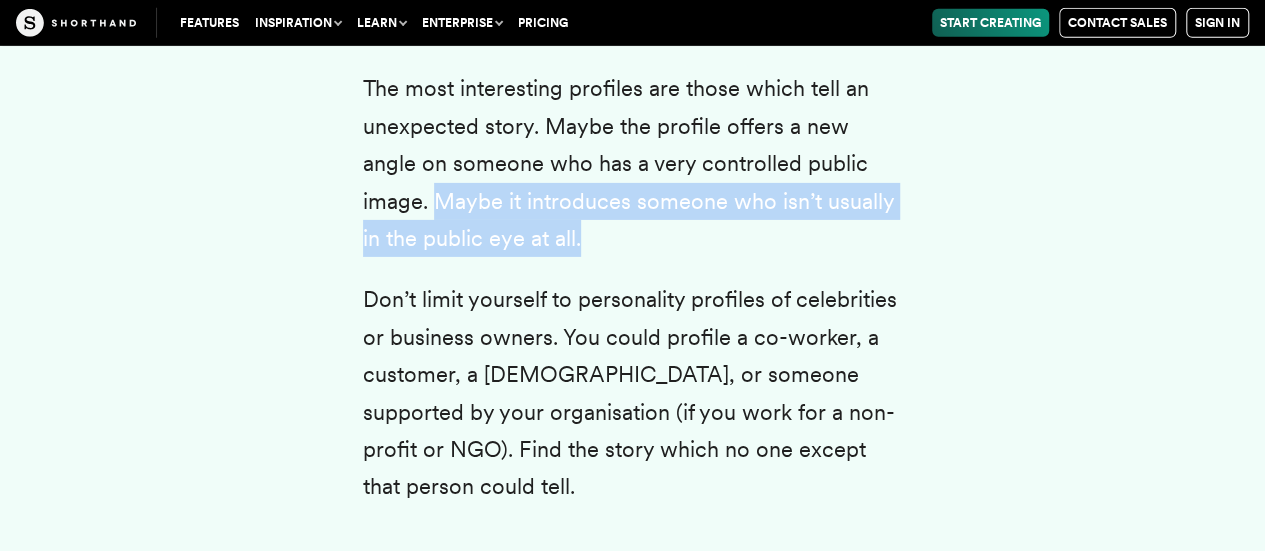 drag, startPoint x: 364, startPoint y: 161, endPoint x: 607, endPoint y: 223, distance: 250.78477 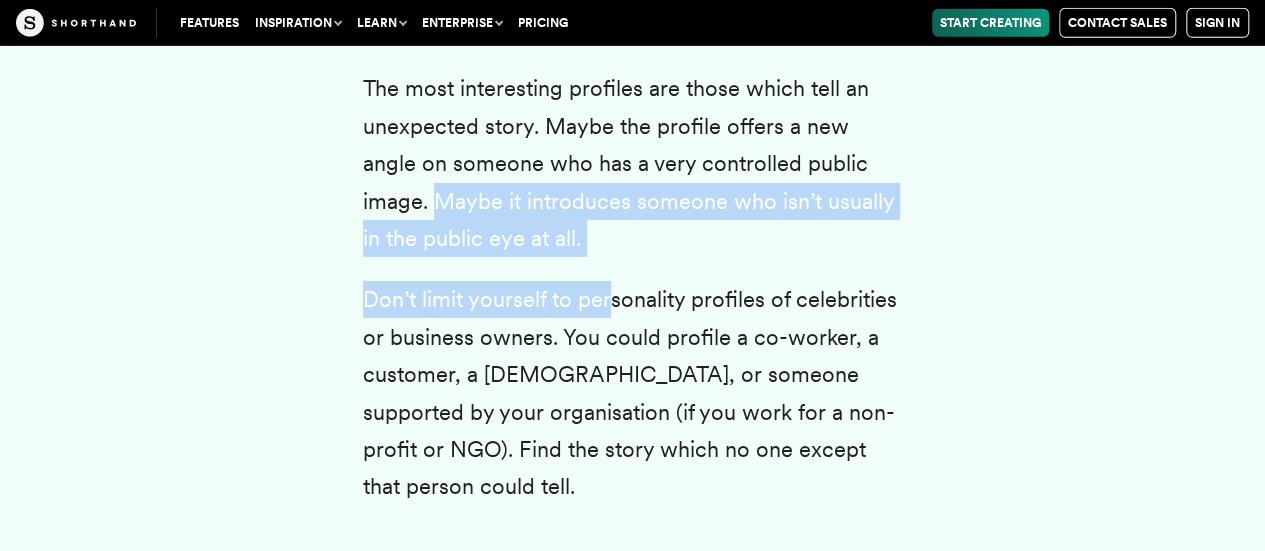 click on "Profile writing is a question of balance. You want to use the subject’s own words, without letting them dictate the whole piece; you want plenty of background research, without losing track of your overarching narrative; you want to mix facts with impressions, reporting with reflection.
Sounds tricky, right? But the real key to writing a profile story is clear purpose and preparation. With the right approach, you can produce a story that’s genuinely gripping.
Here are 10 insights on how to write a profile story for journalism, marketing, or PR. Whether you’re a writer looking to take on a new form, or a journalism student writing a profile for the first time, we hope these tips and examples will help you get started.
Looking to become a more efficient writer? Check out our roundup of the best  writing tools .
1. Get access
." at bounding box center [633, -2861] 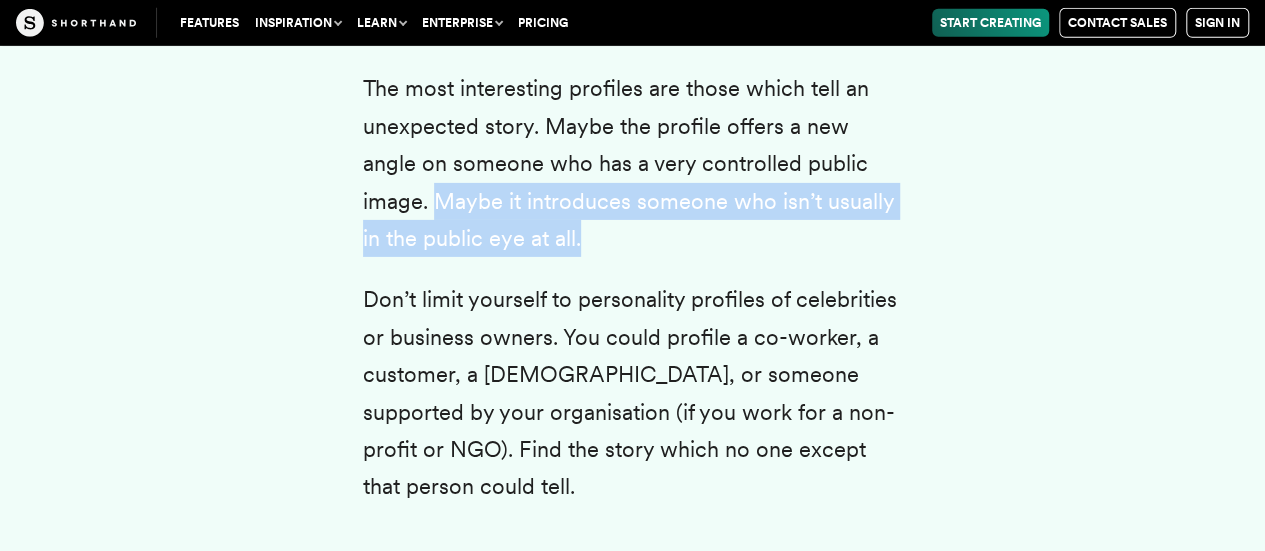 drag, startPoint x: 360, startPoint y: 164, endPoint x: 531, endPoint y: 209, distance: 176.82195 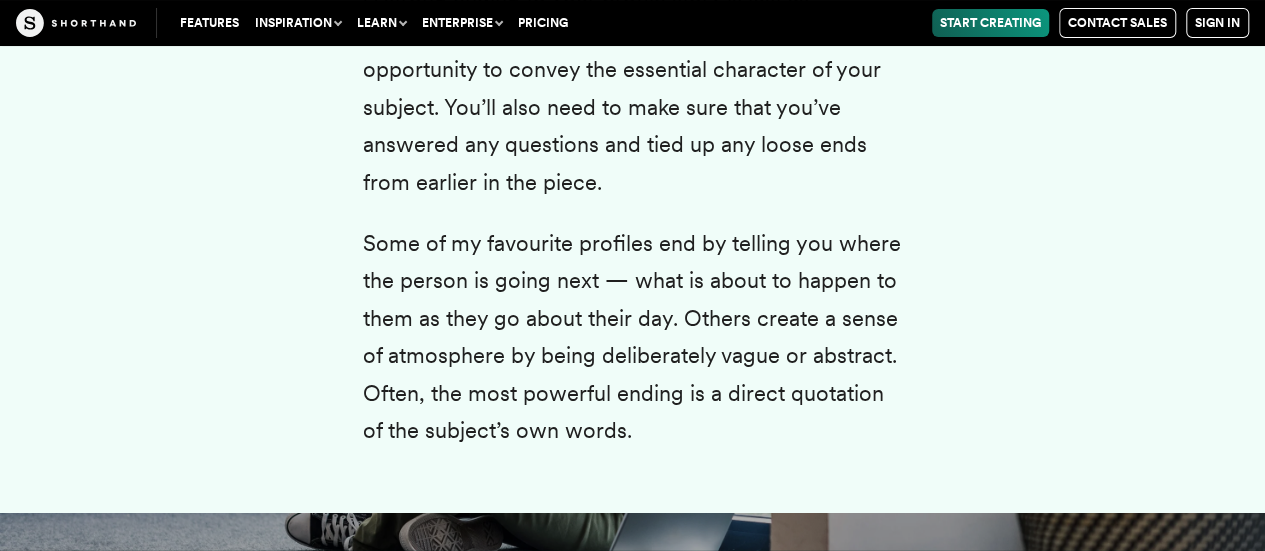 scroll, scrollTop: 11449, scrollLeft: 0, axis: vertical 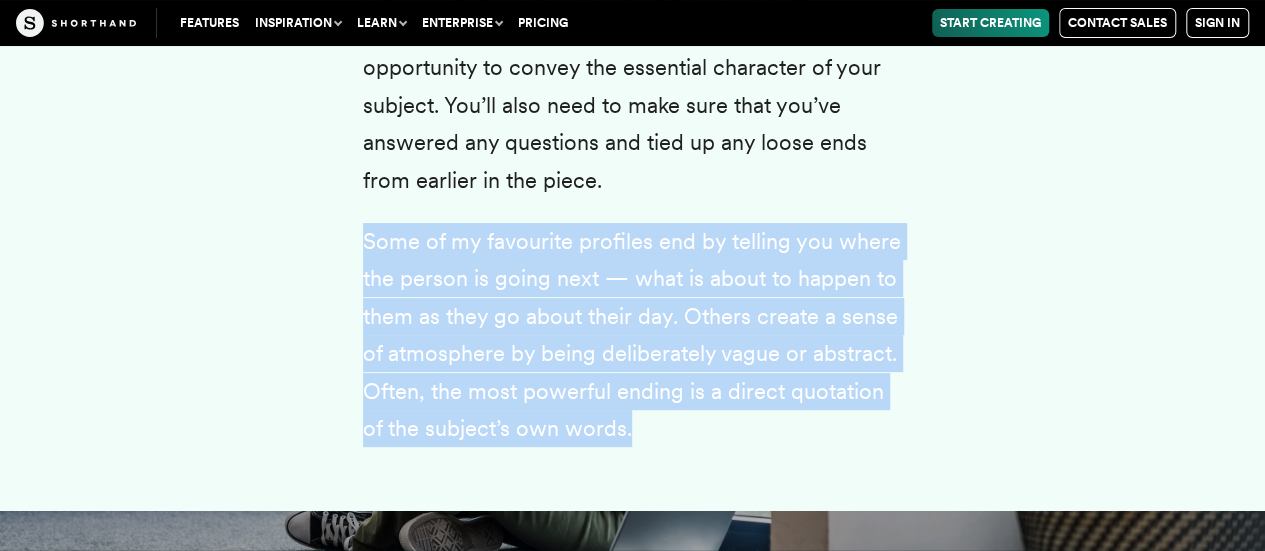drag, startPoint x: 364, startPoint y: 170, endPoint x: 914, endPoint y: 346, distance: 577.4738 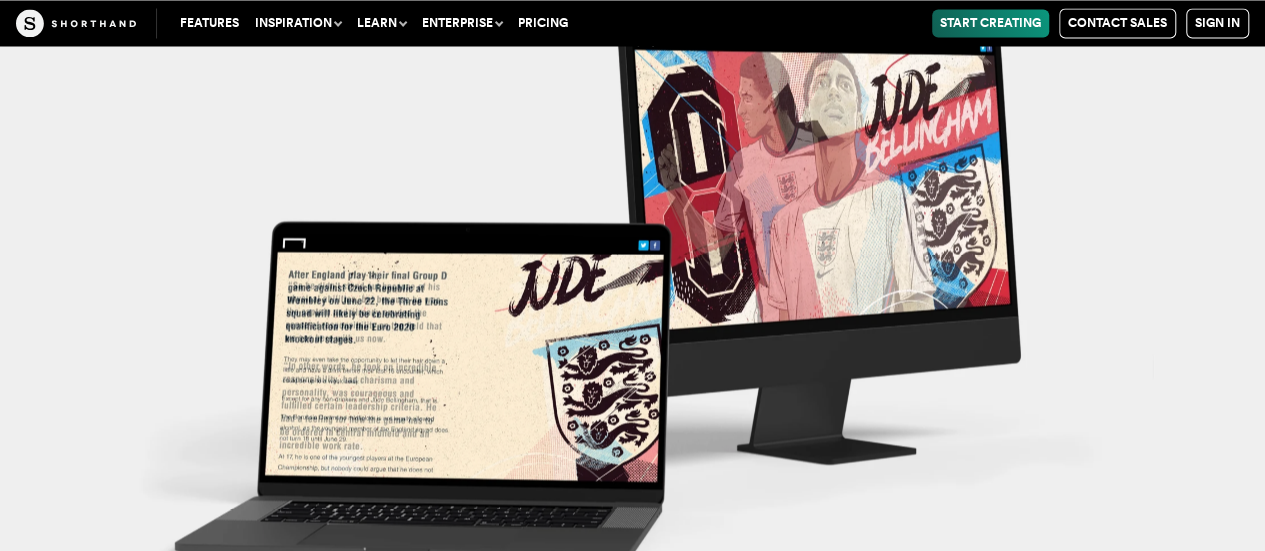 scroll, scrollTop: 13329, scrollLeft: 0, axis: vertical 